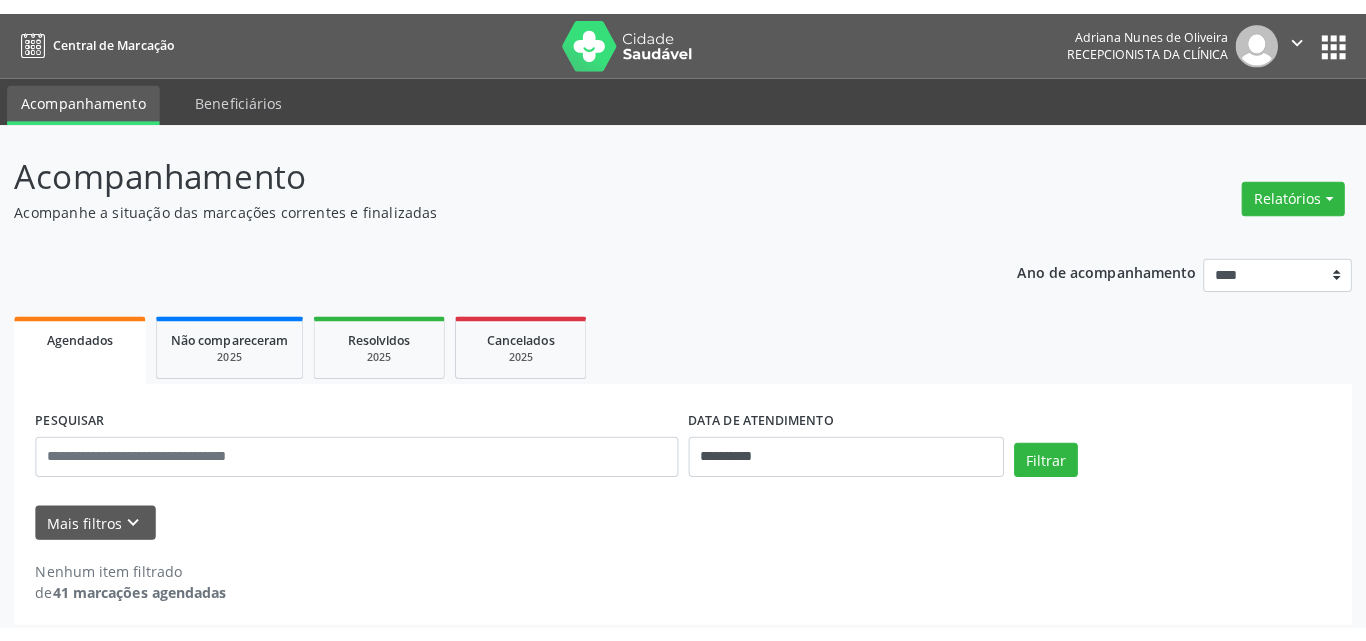 scroll, scrollTop: 0, scrollLeft: 0, axis: both 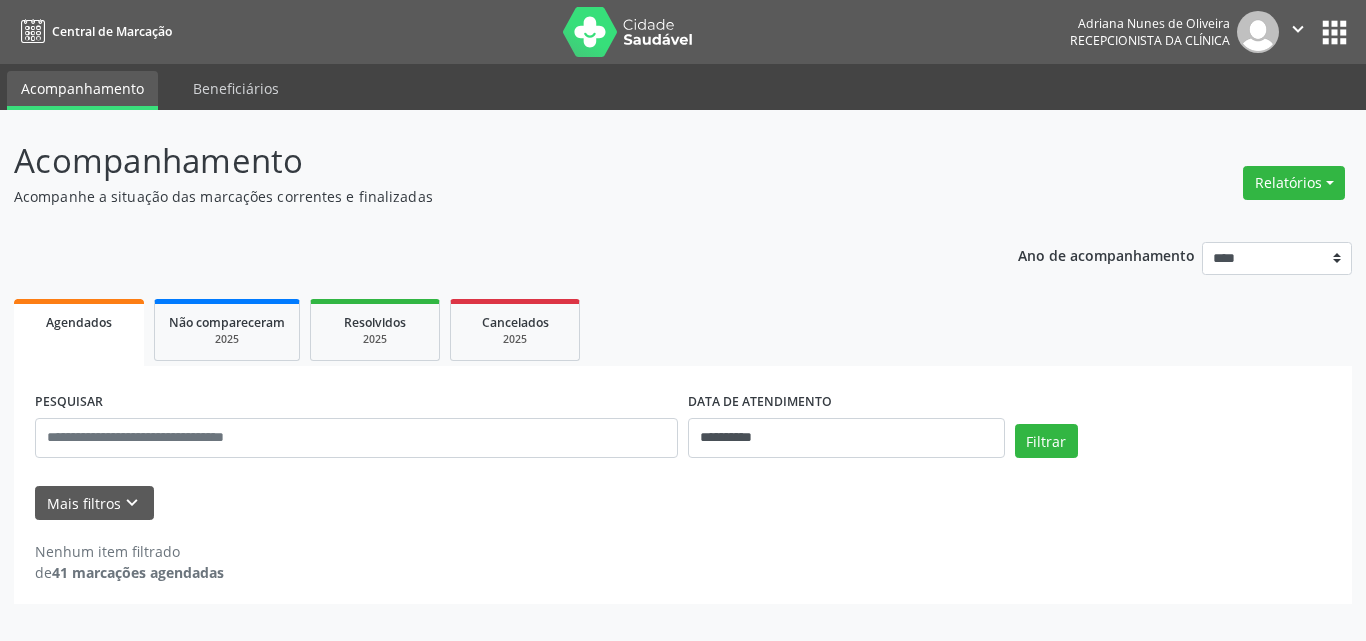 click on "**********" at bounding box center [683, 416] 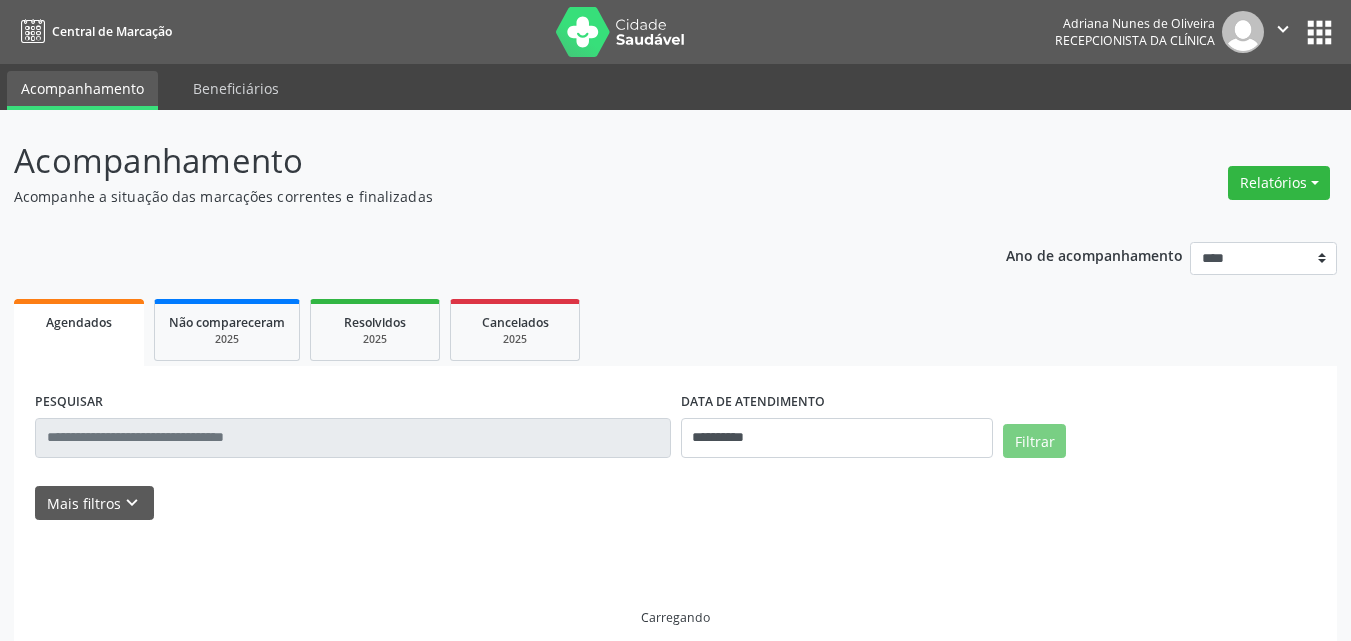 scroll, scrollTop: 0, scrollLeft: 0, axis: both 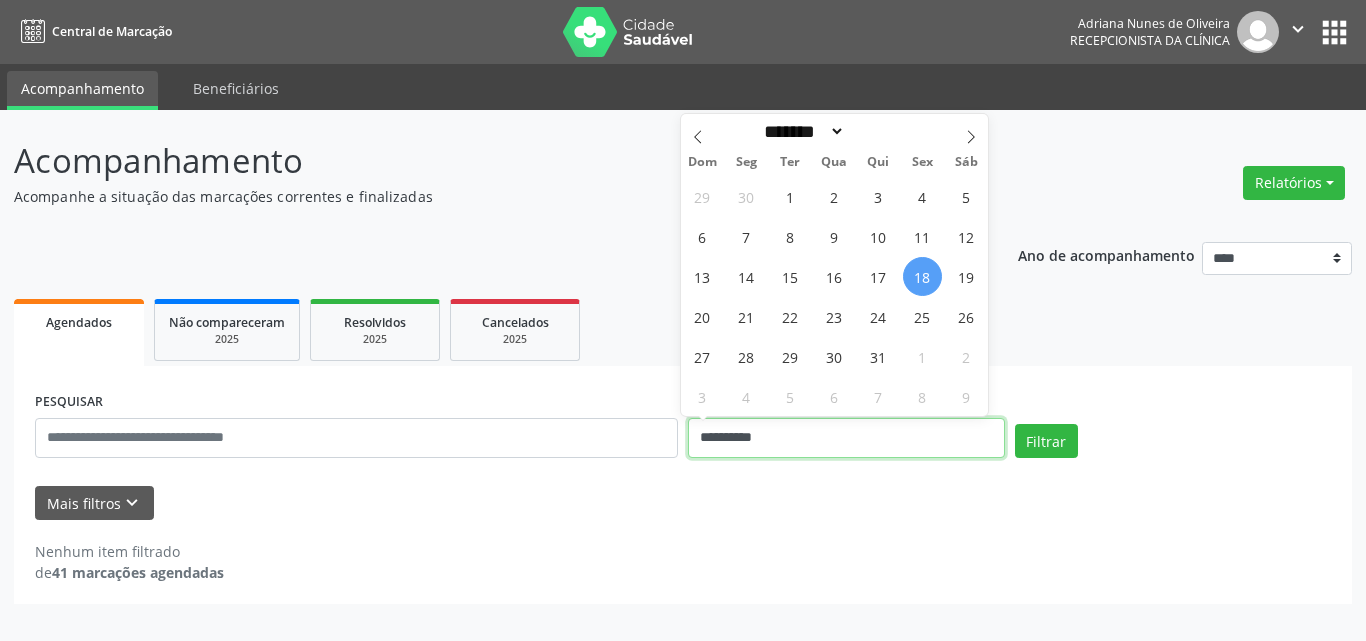 click on "**********" at bounding box center [846, 438] 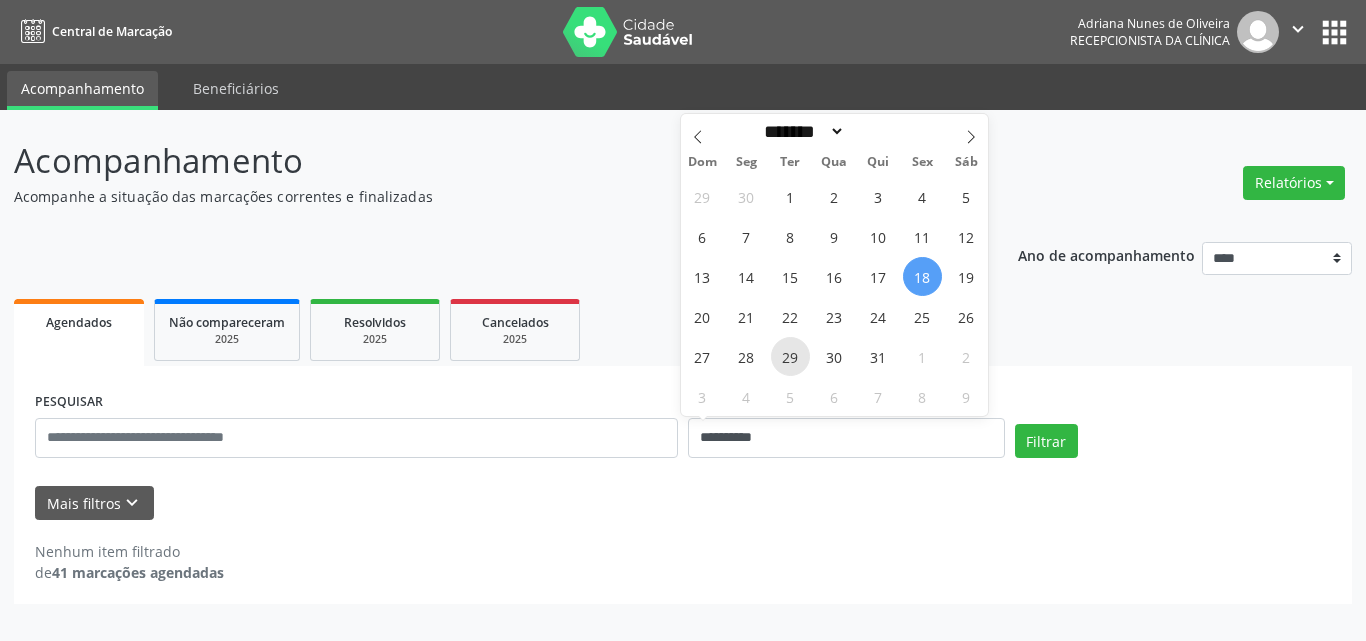 click on "29" at bounding box center (790, 356) 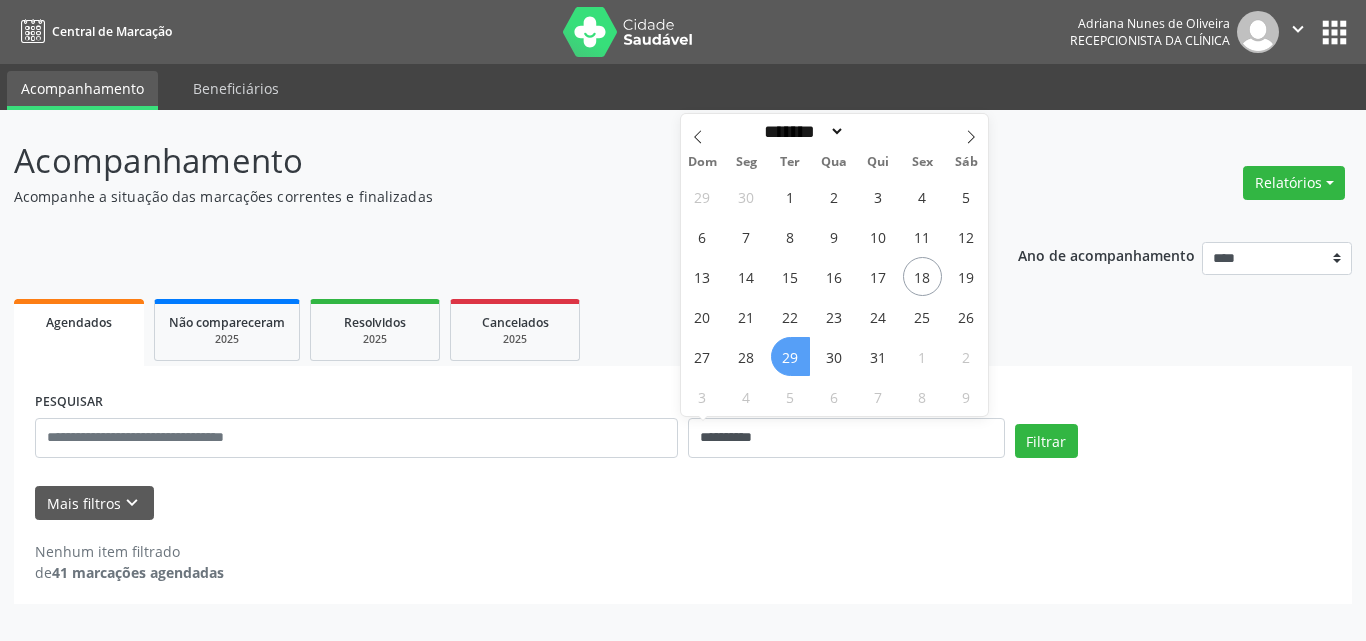 click on "29" at bounding box center (790, 356) 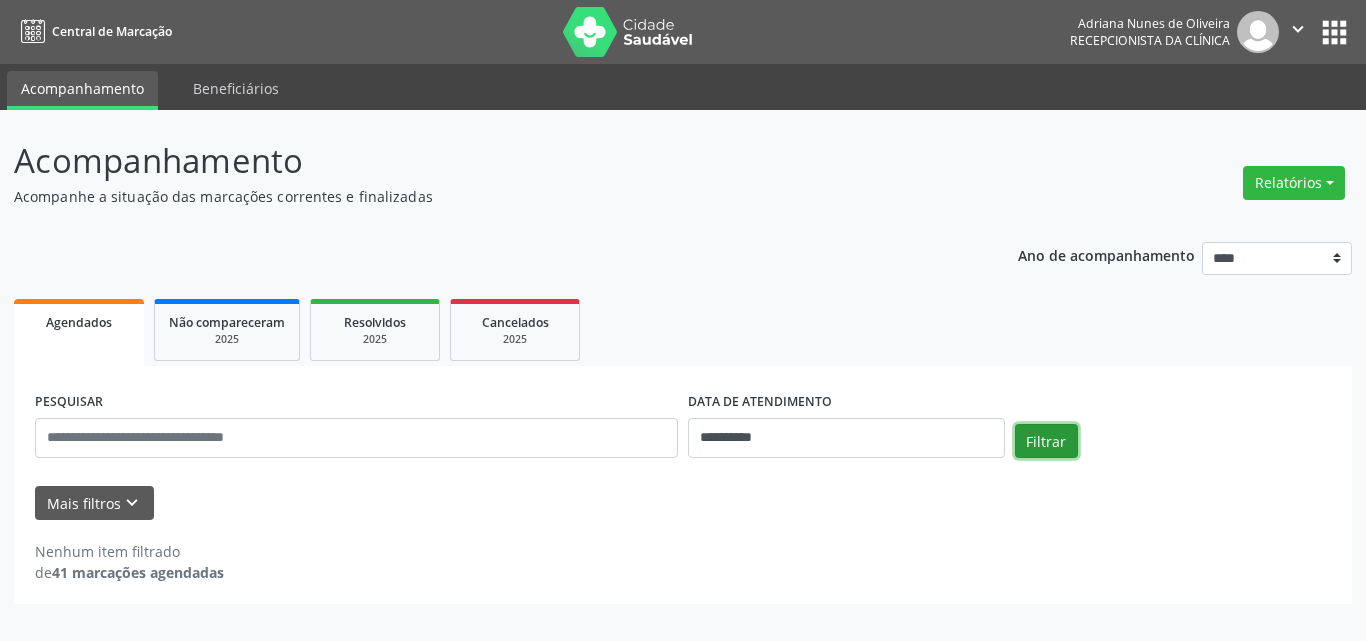 click on "Filtrar" at bounding box center [1046, 441] 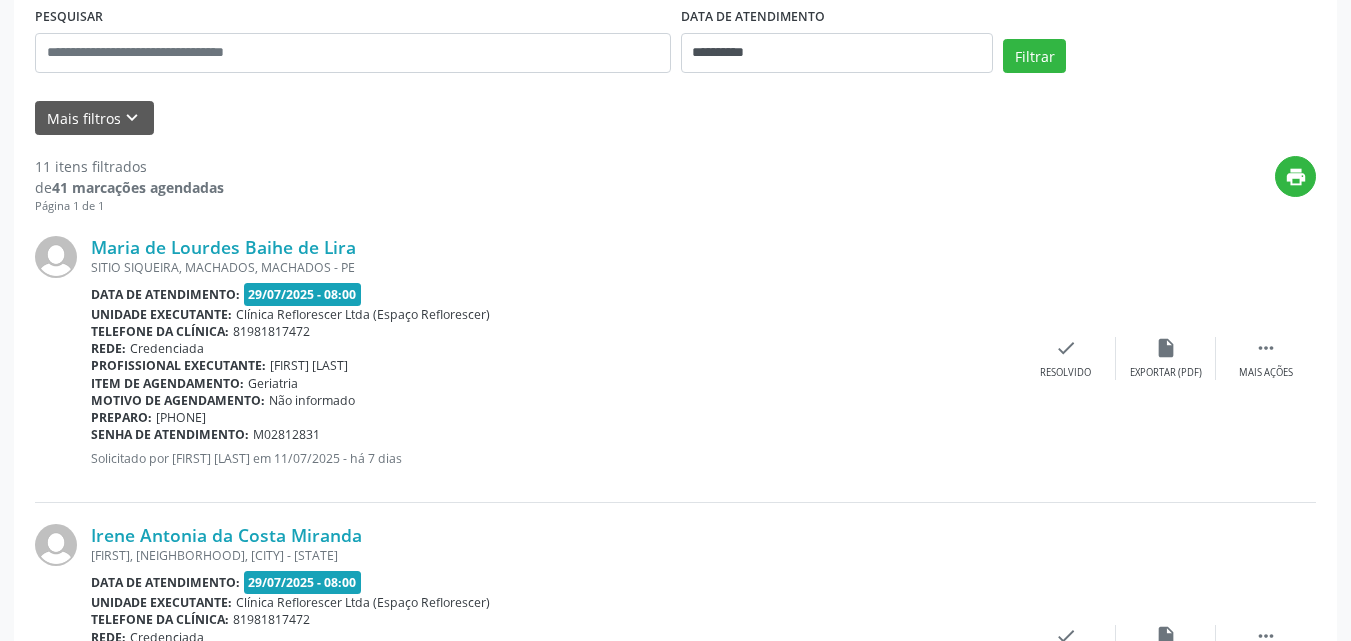 scroll, scrollTop: 364, scrollLeft: 0, axis: vertical 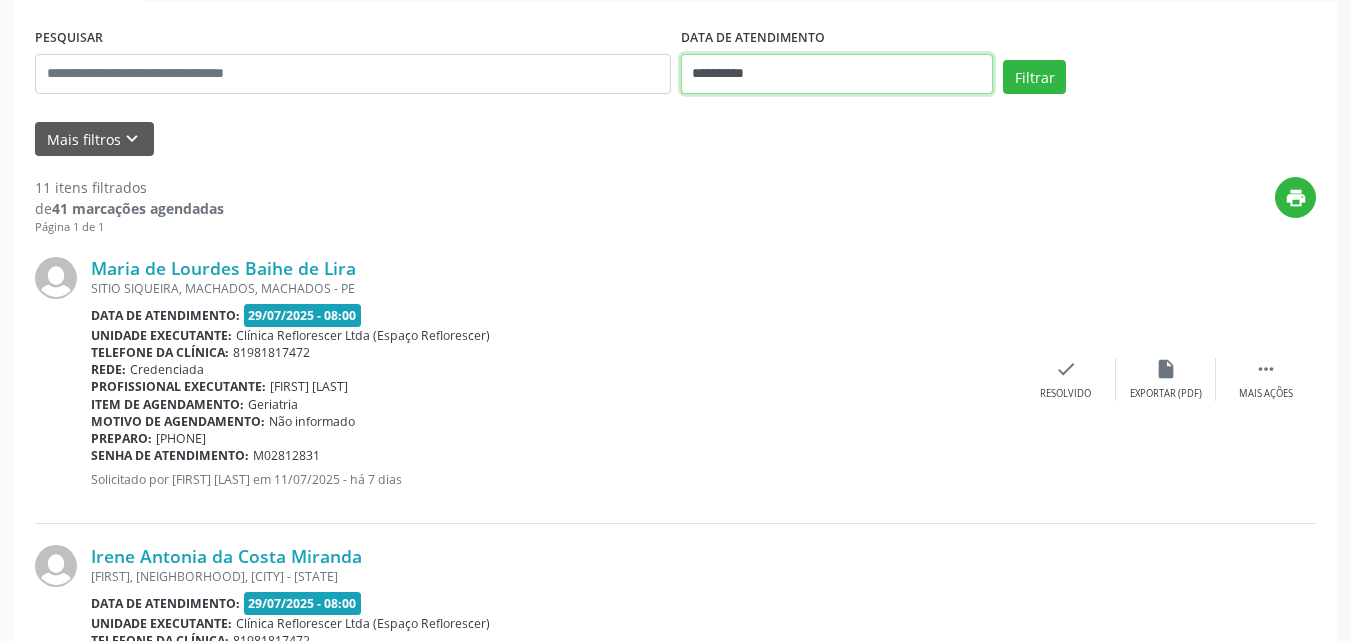 click on "**********" at bounding box center (837, 74) 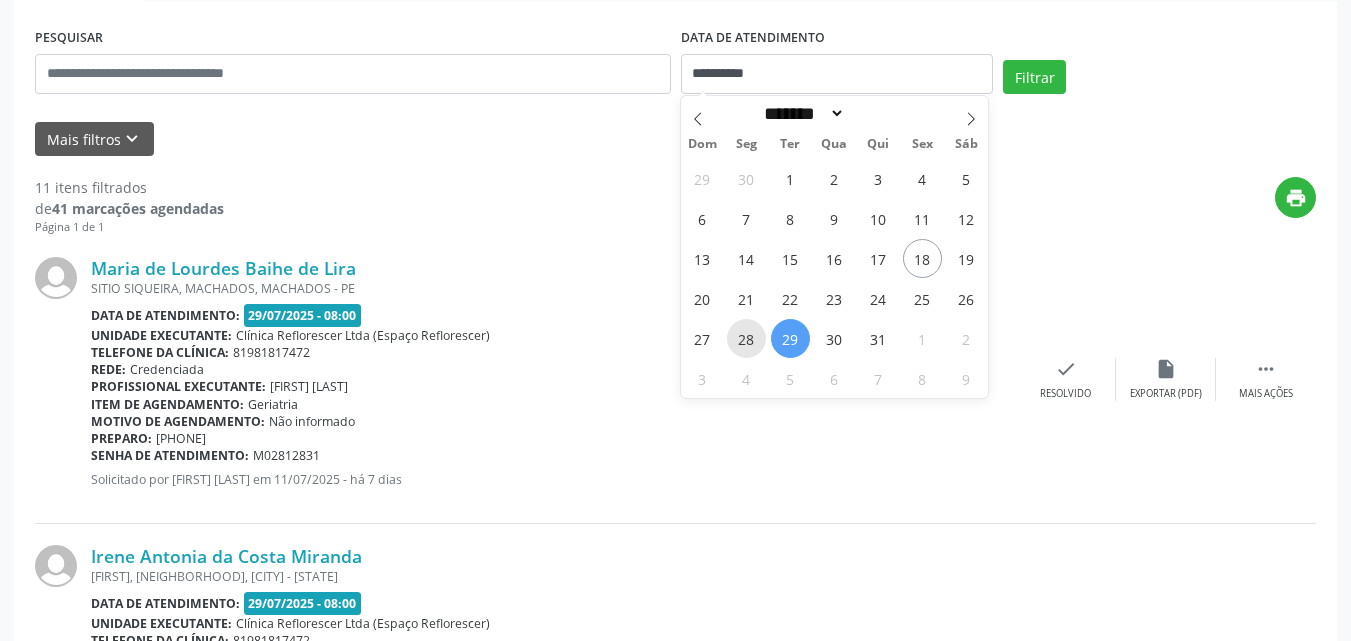 click on "28" at bounding box center [746, 338] 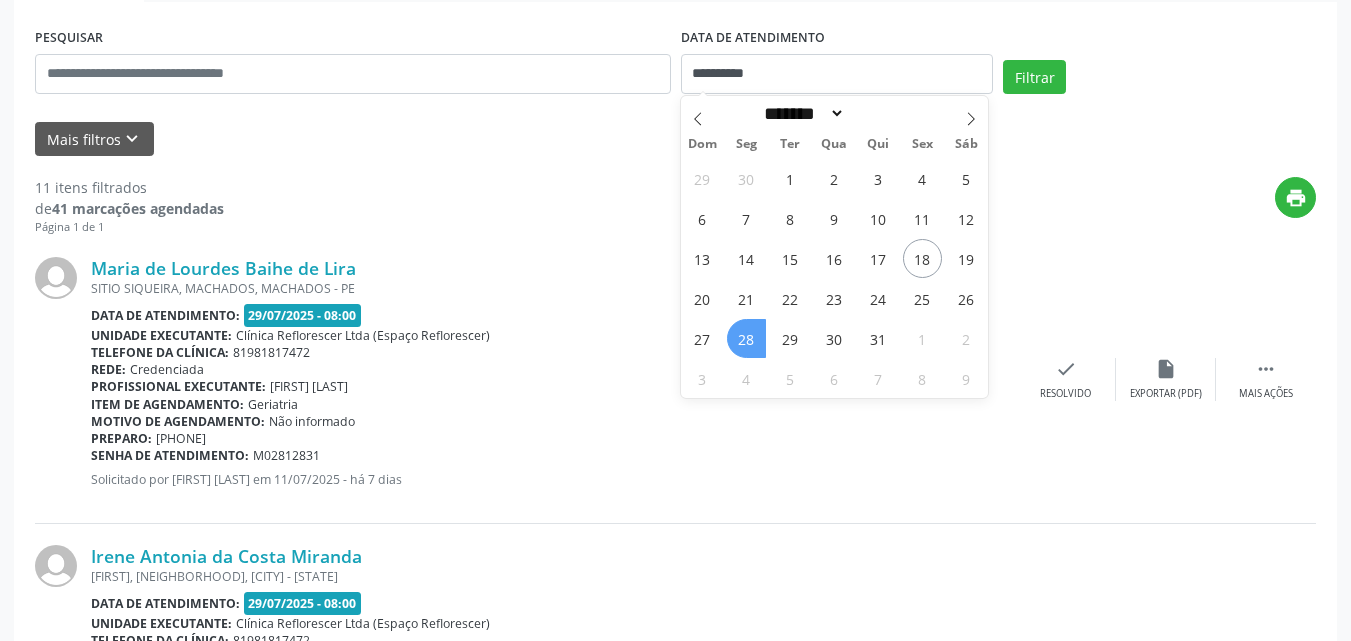 click on "28" at bounding box center [746, 338] 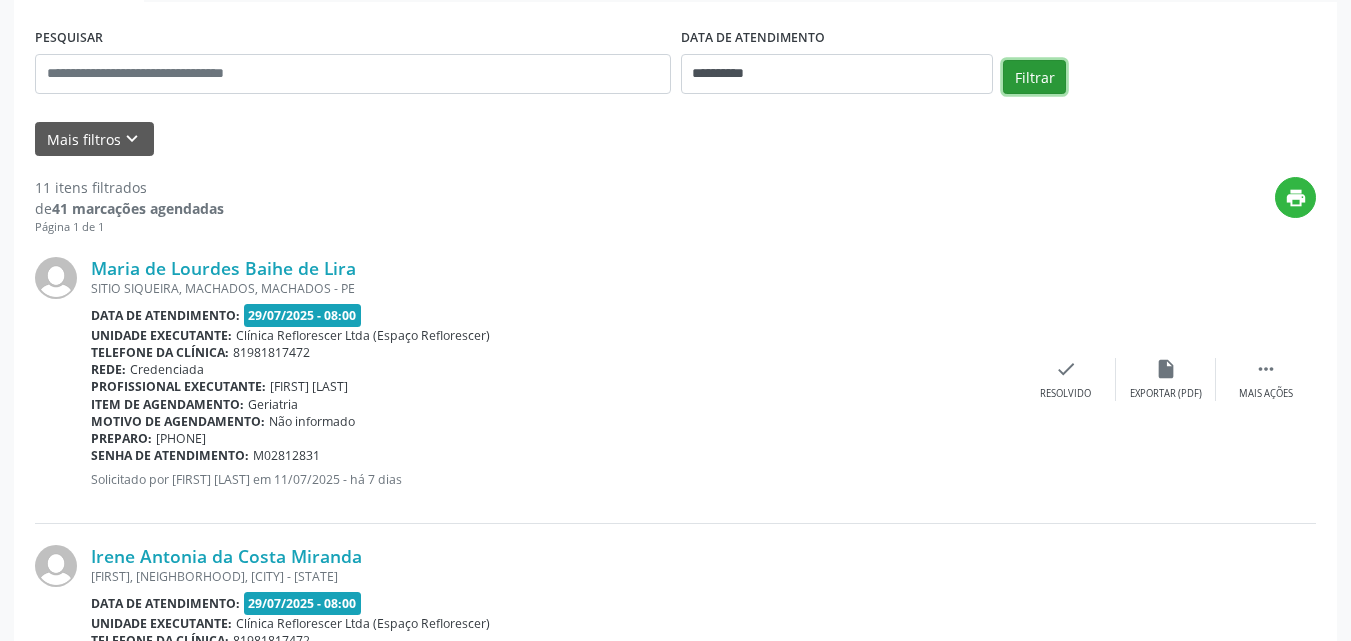 click on "Filtrar" at bounding box center [1034, 77] 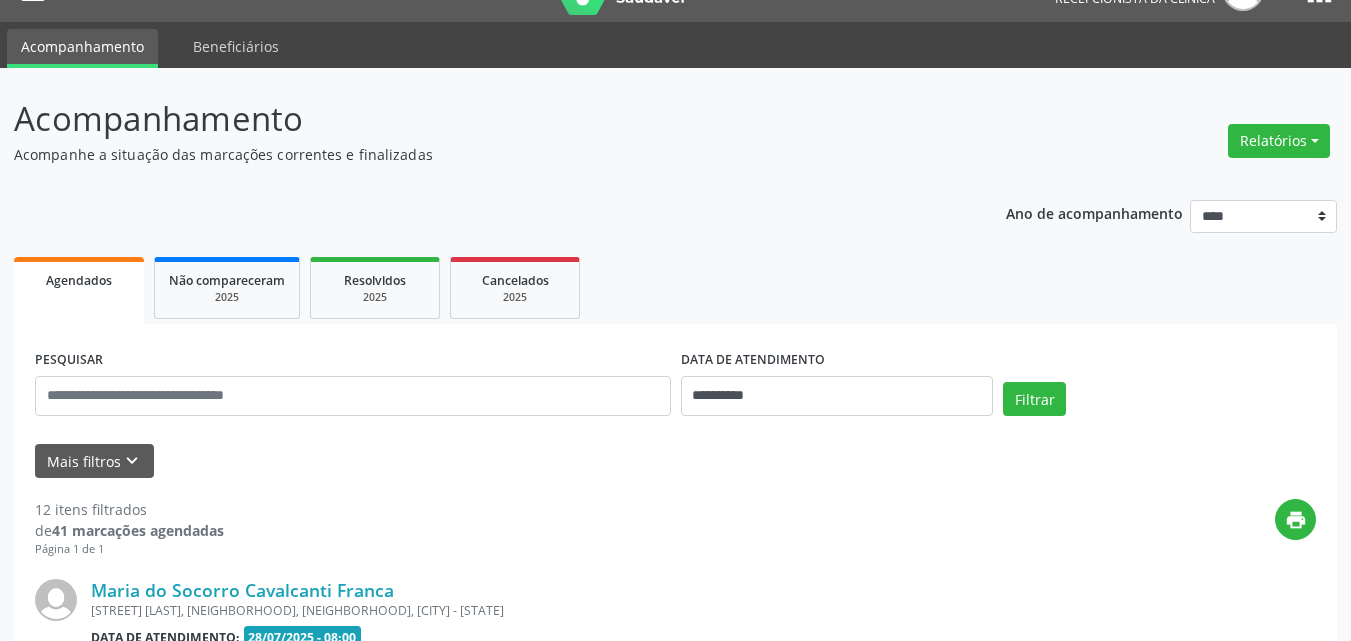 scroll, scrollTop: 364, scrollLeft: 0, axis: vertical 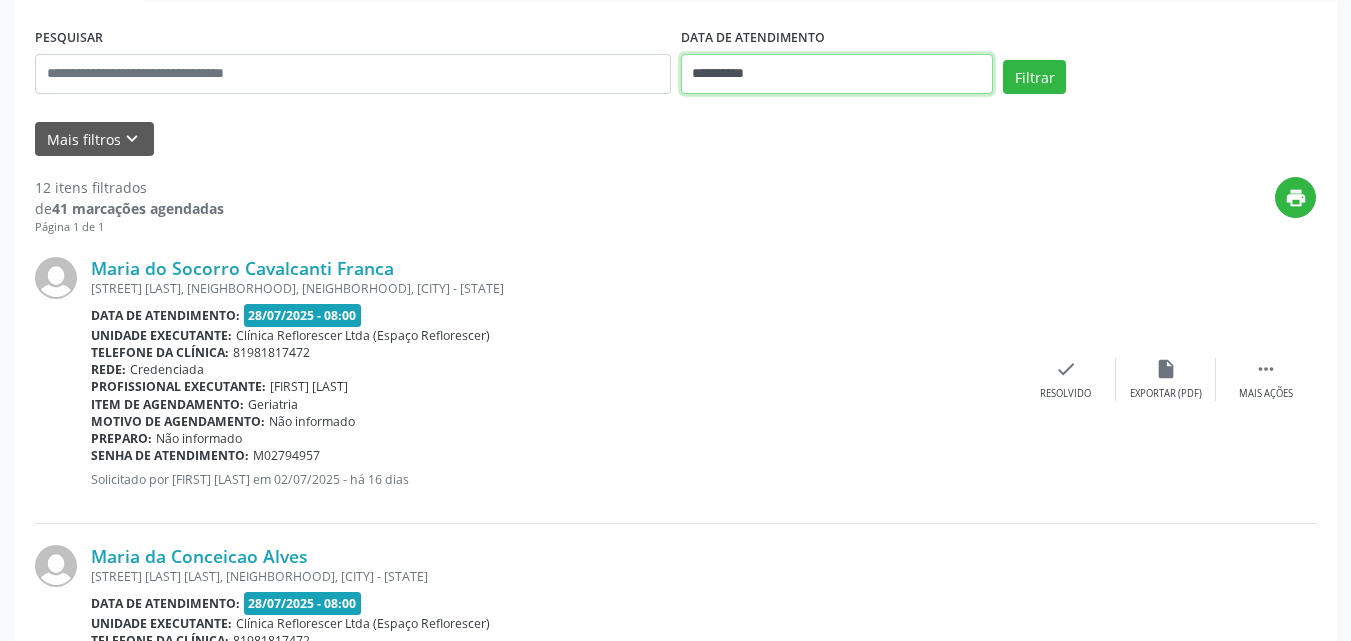 click on "**********" at bounding box center (837, 74) 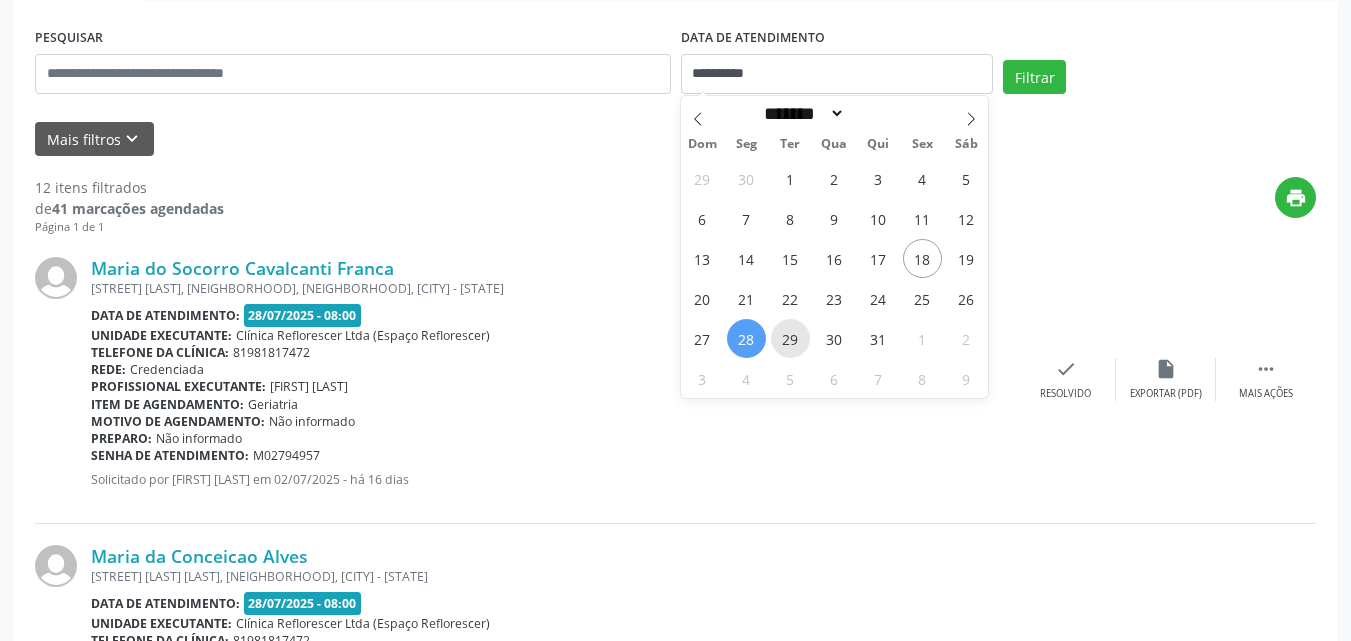 click on "29" at bounding box center (790, 338) 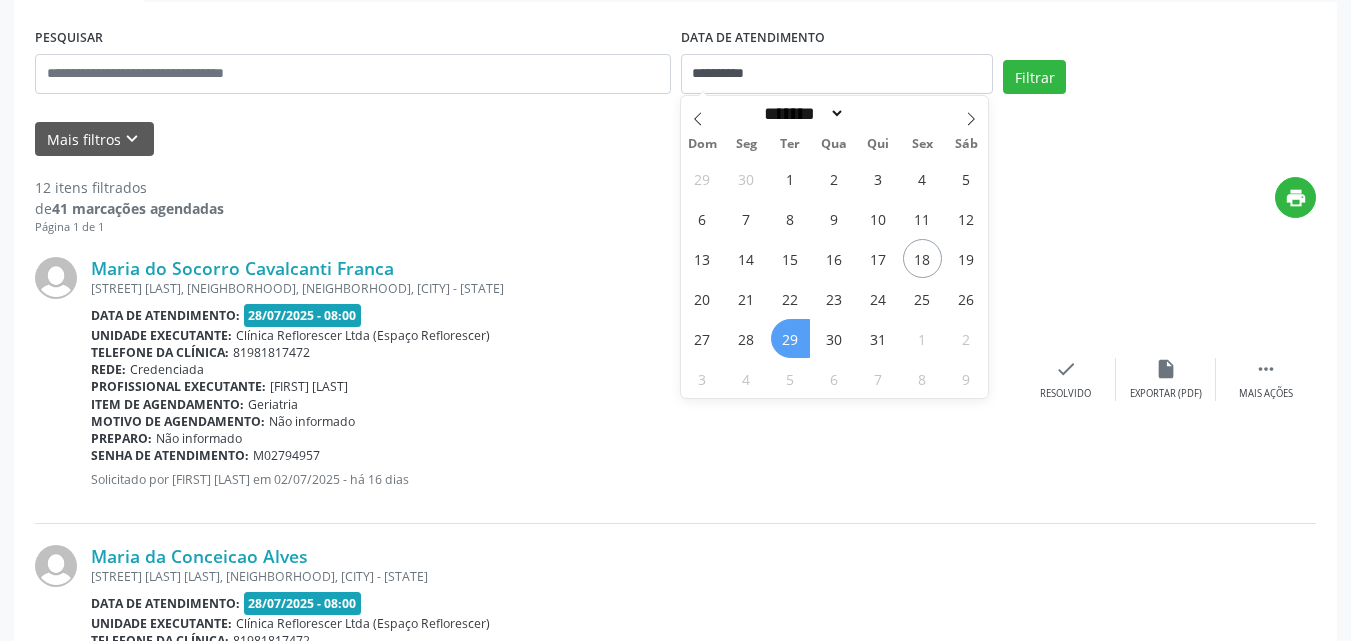 click on "29" at bounding box center [790, 338] 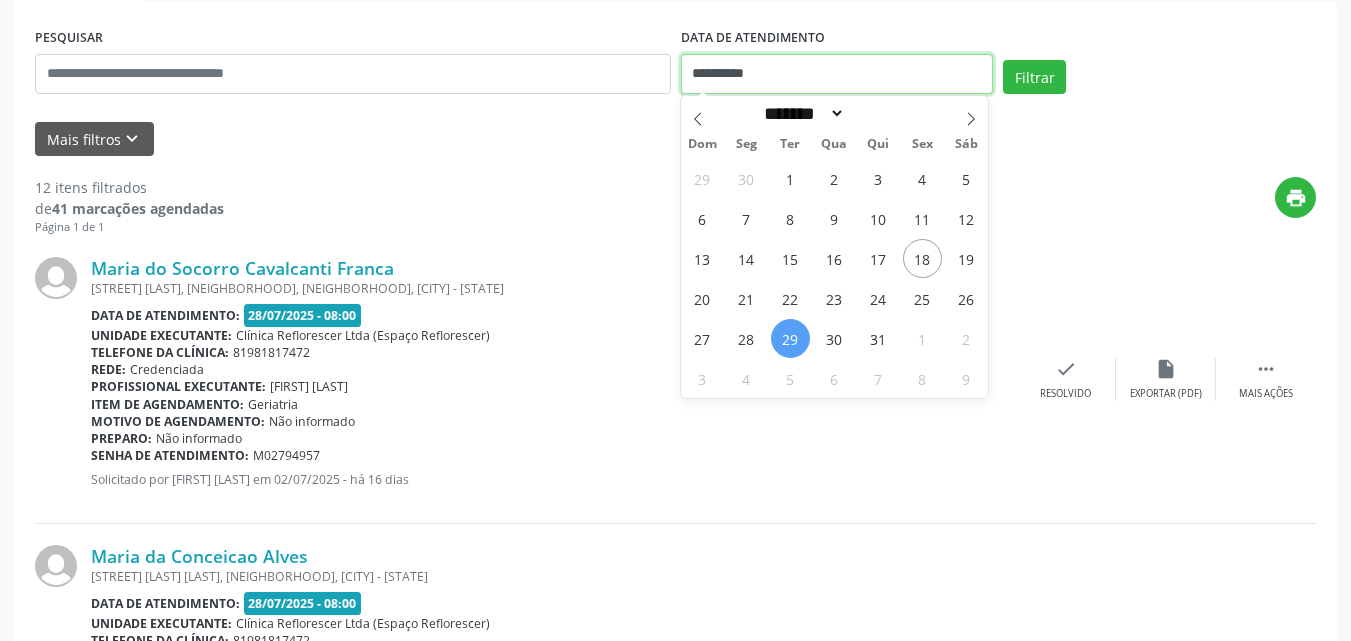 click on "**********" at bounding box center (837, 74) 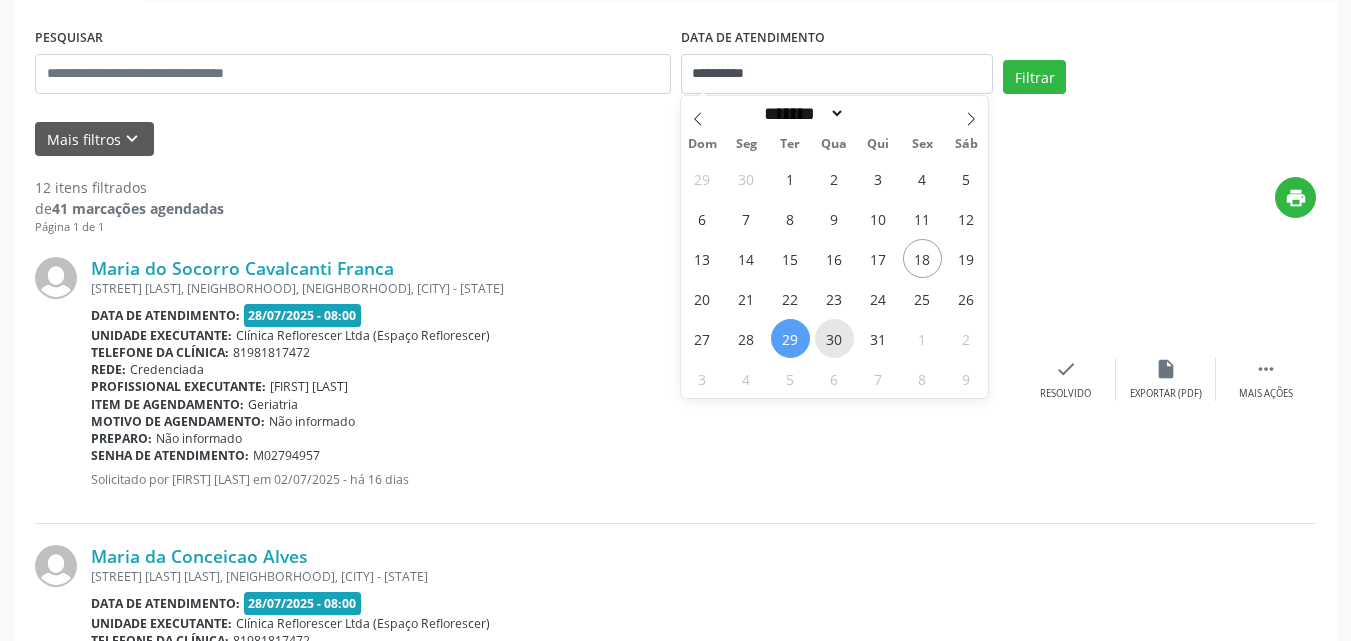 click on "30" at bounding box center (834, 338) 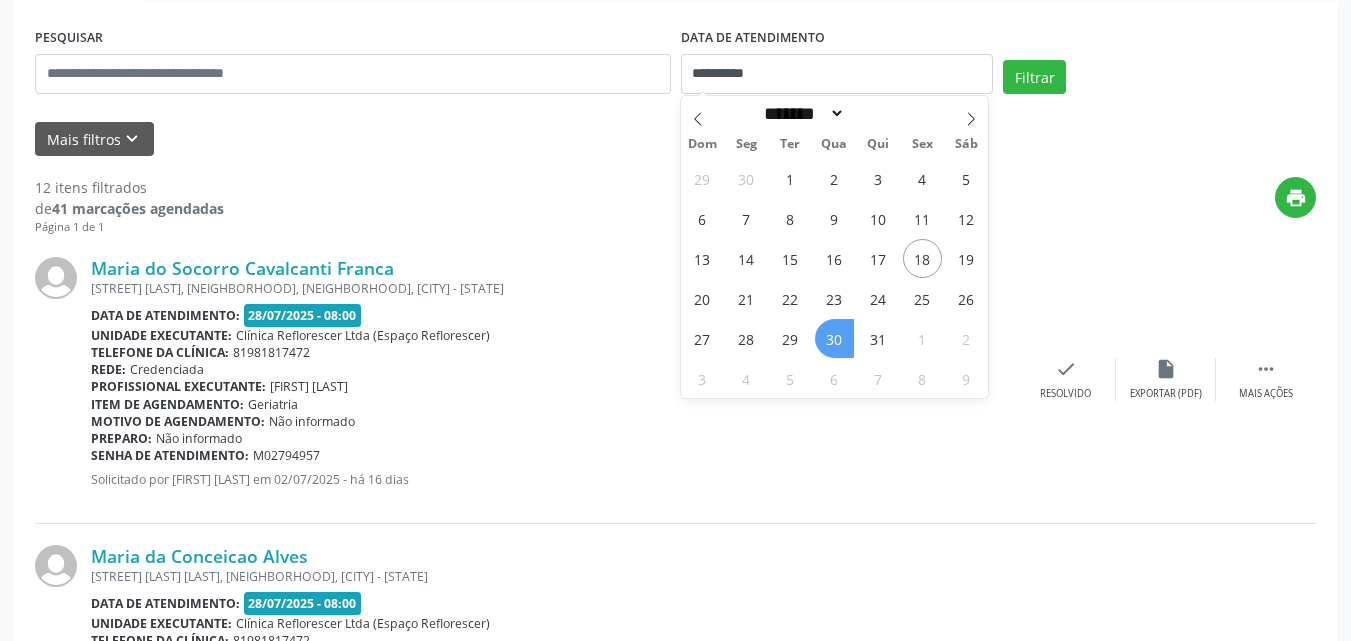 click on "30" at bounding box center (834, 338) 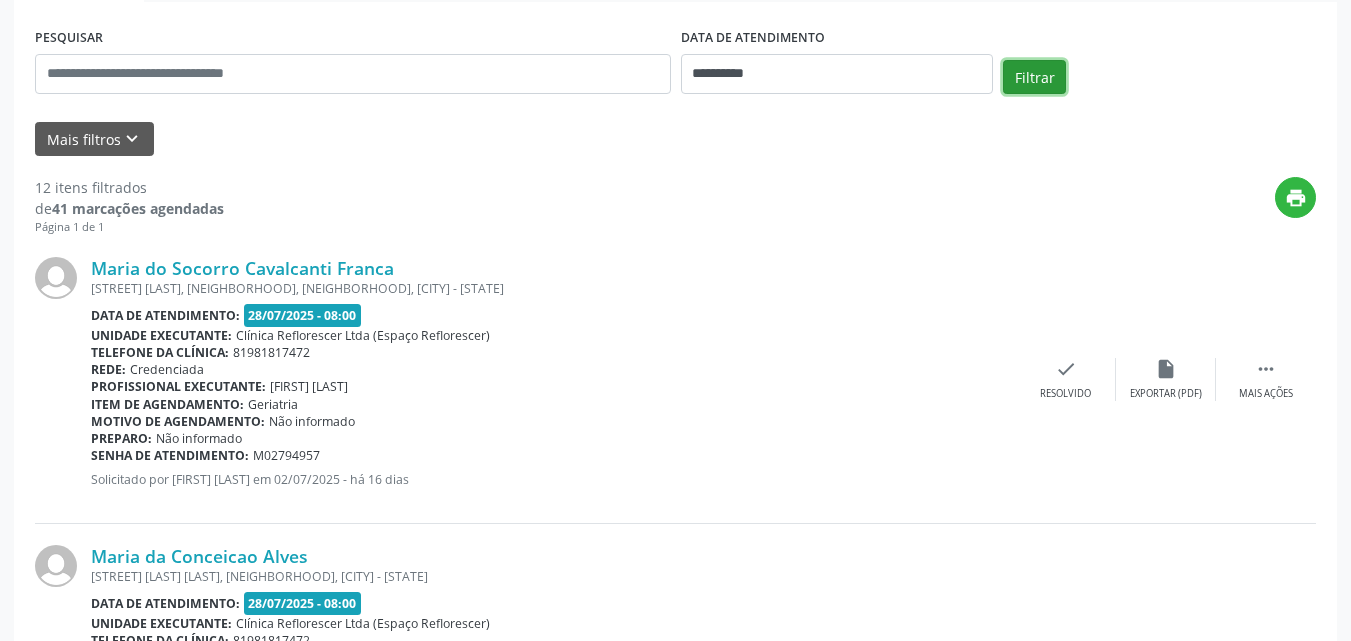 click on "Filtrar" at bounding box center (1034, 77) 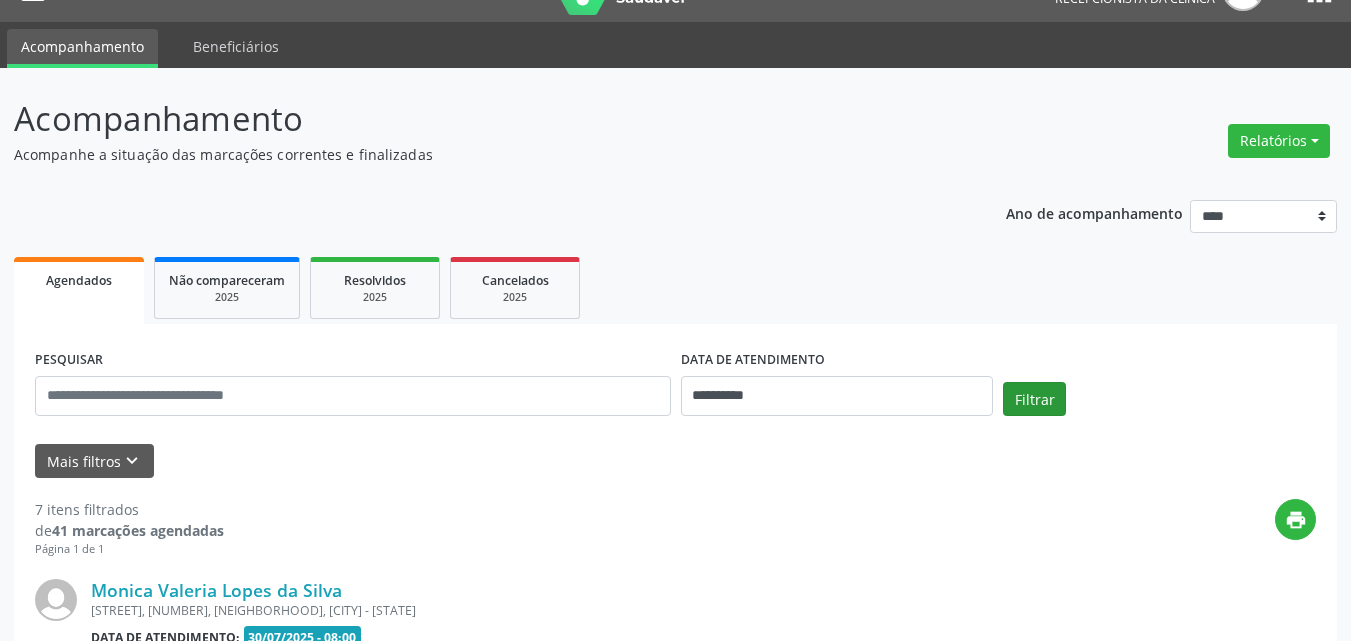 scroll, scrollTop: 364, scrollLeft: 0, axis: vertical 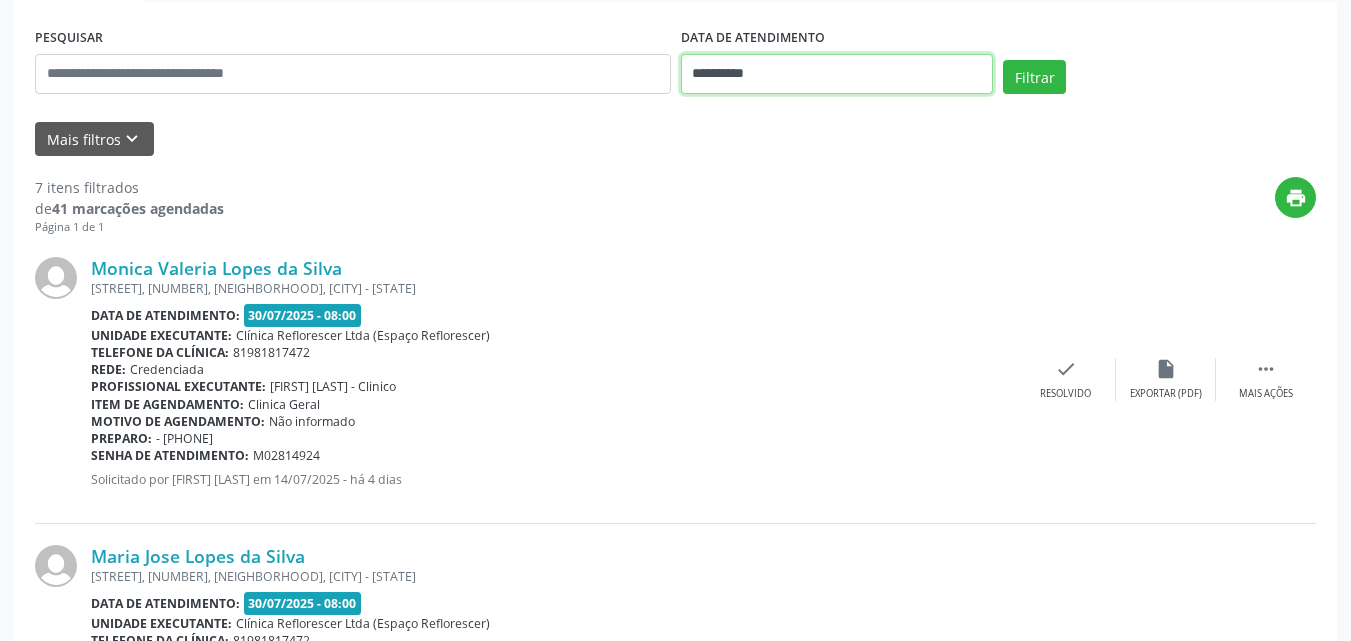 click on "**********" at bounding box center [837, 74] 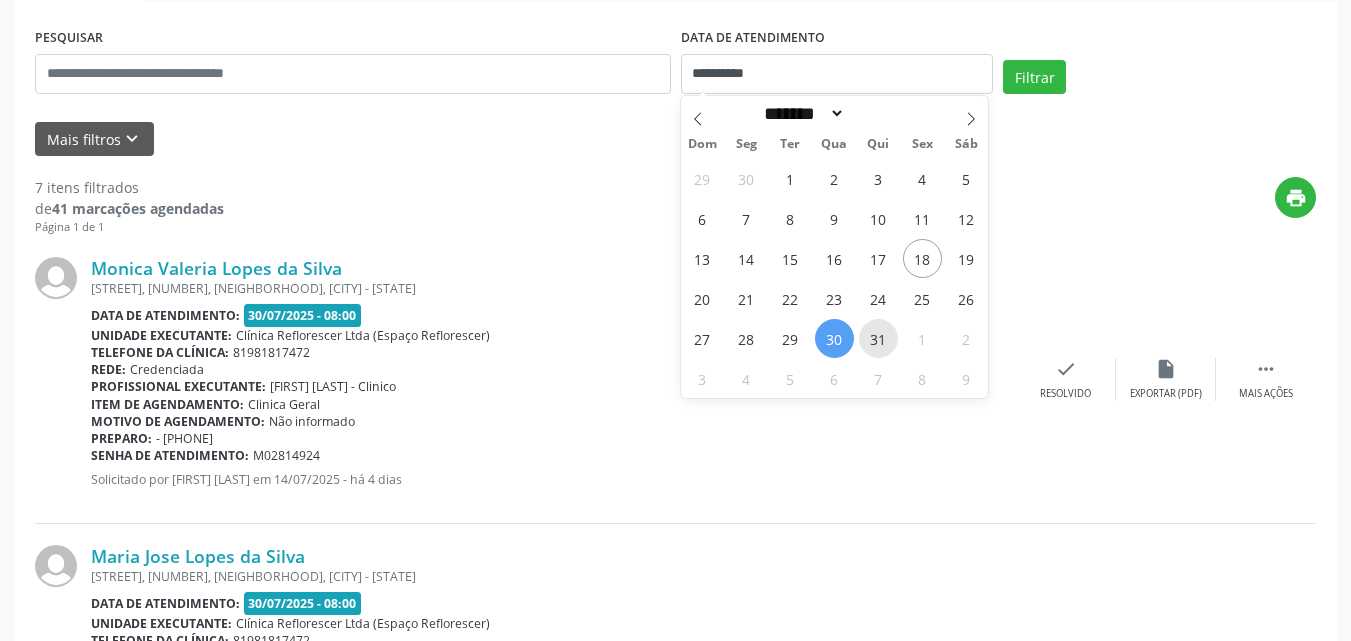 click on "31" at bounding box center [878, 338] 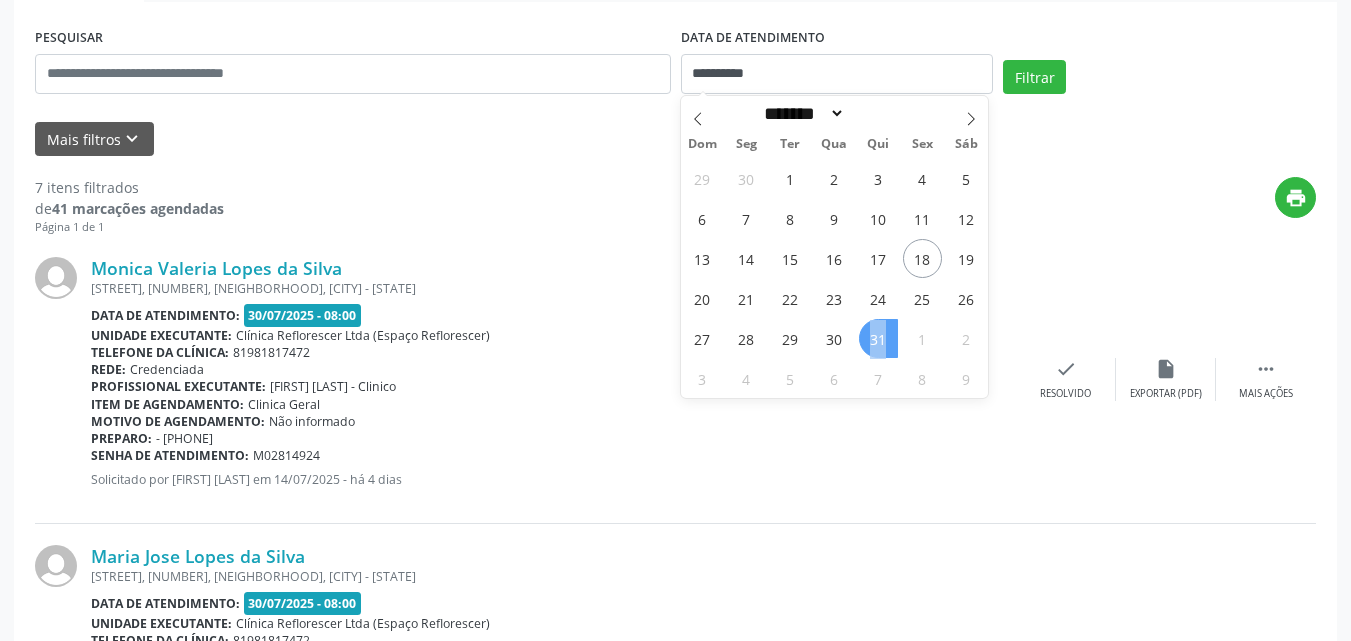 click on "31" at bounding box center [878, 338] 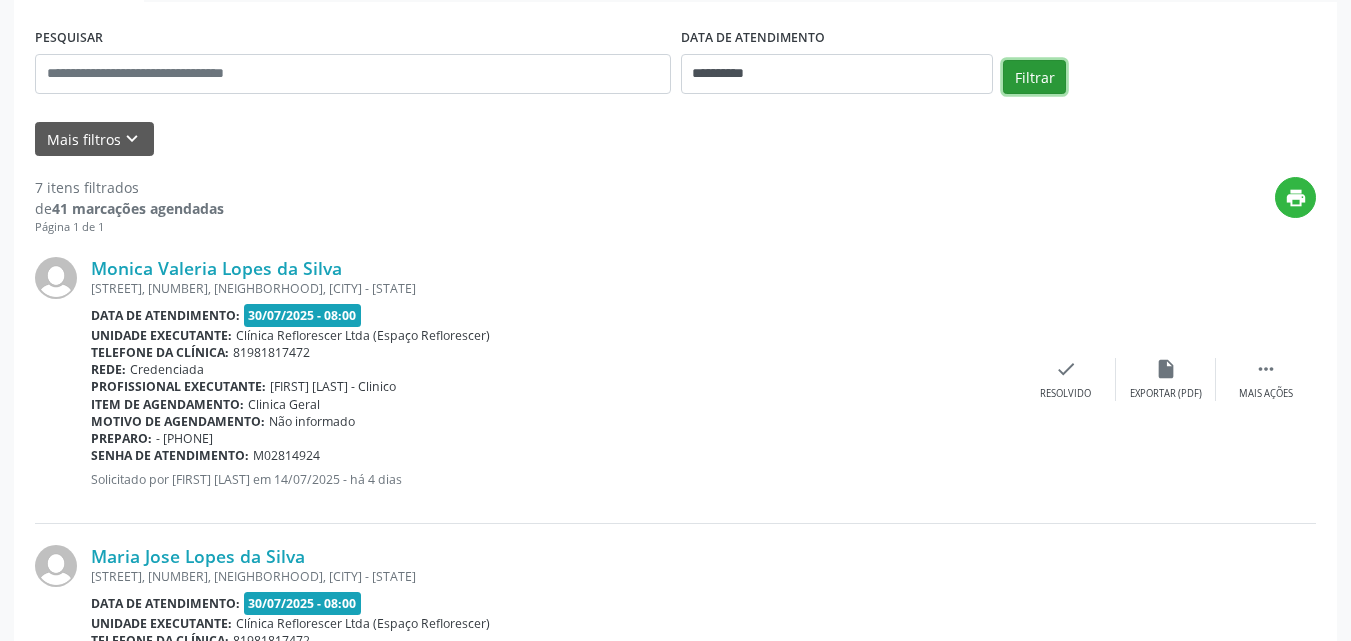 click on "Filtrar" at bounding box center [1034, 77] 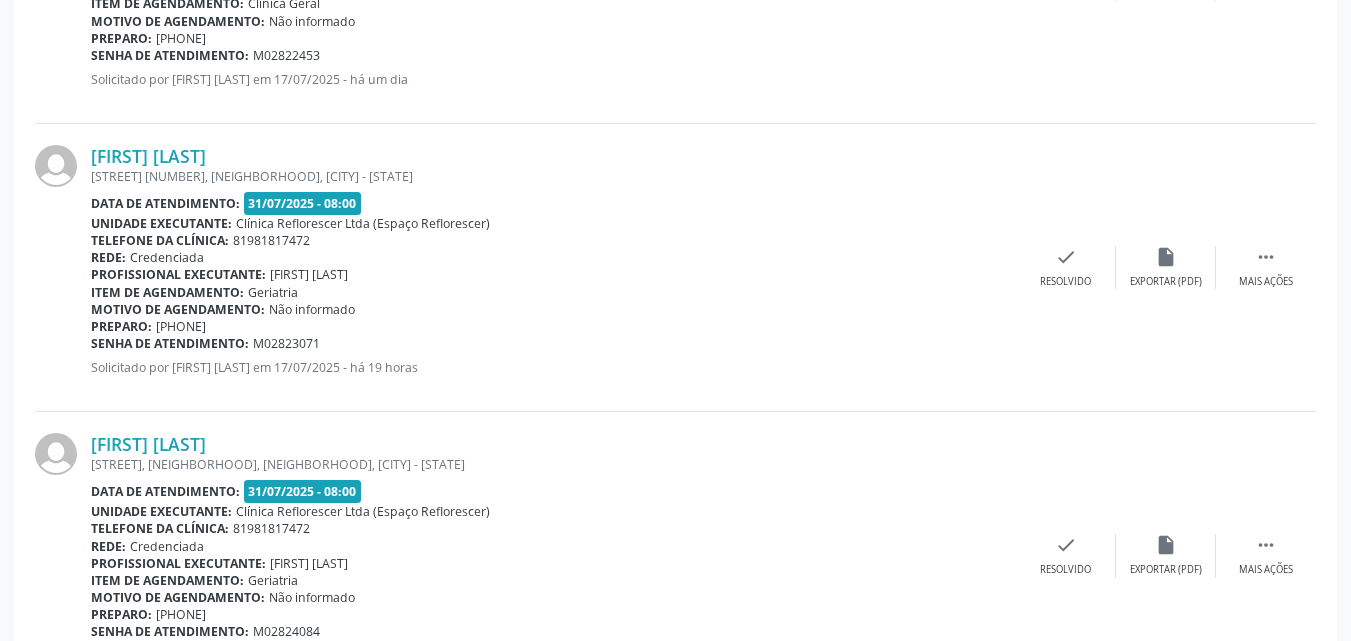 scroll, scrollTop: 1723, scrollLeft: 0, axis: vertical 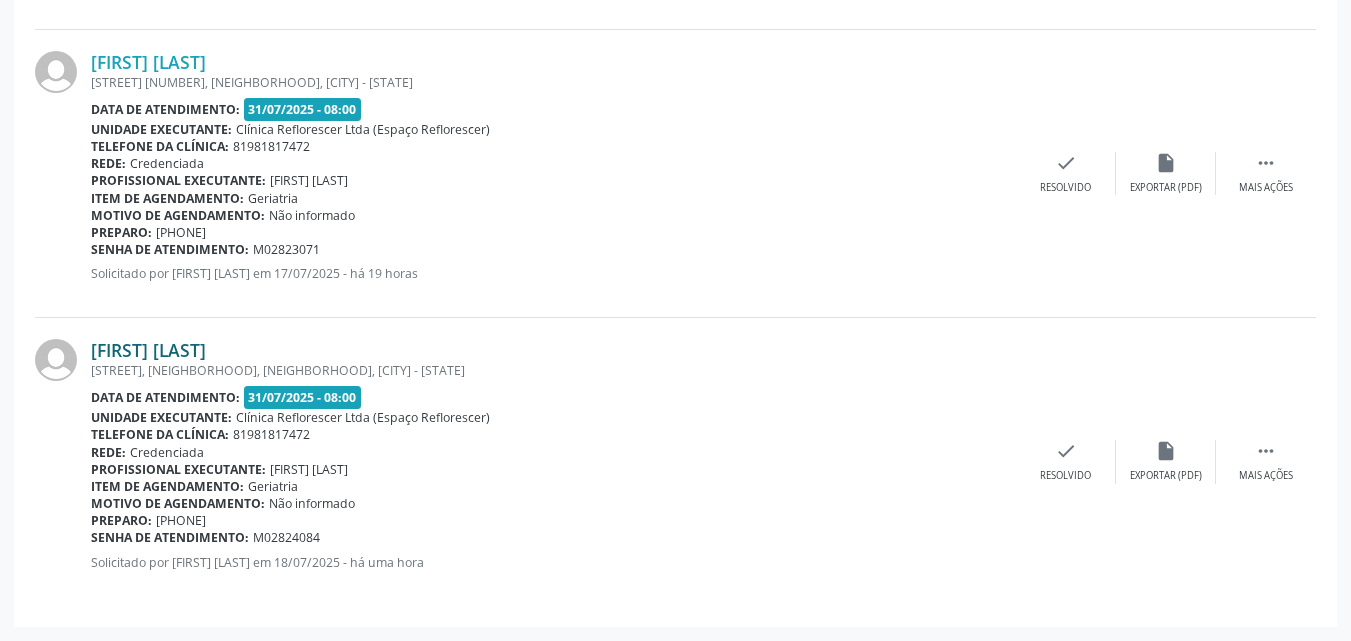 click on "[FIRST] [LAST]" at bounding box center (148, 350) 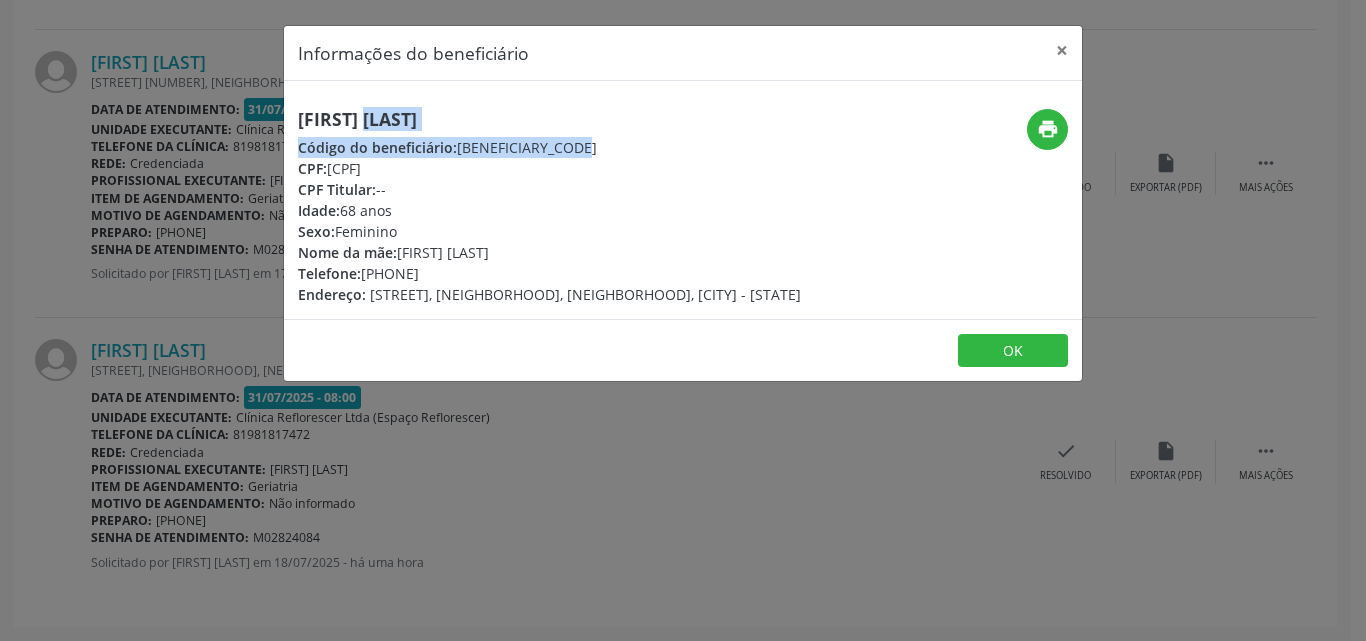 drag, startPoint x: 306, startPoint y: 113, endPoint x: 610, endPoint y: 133, distance: 304.6572 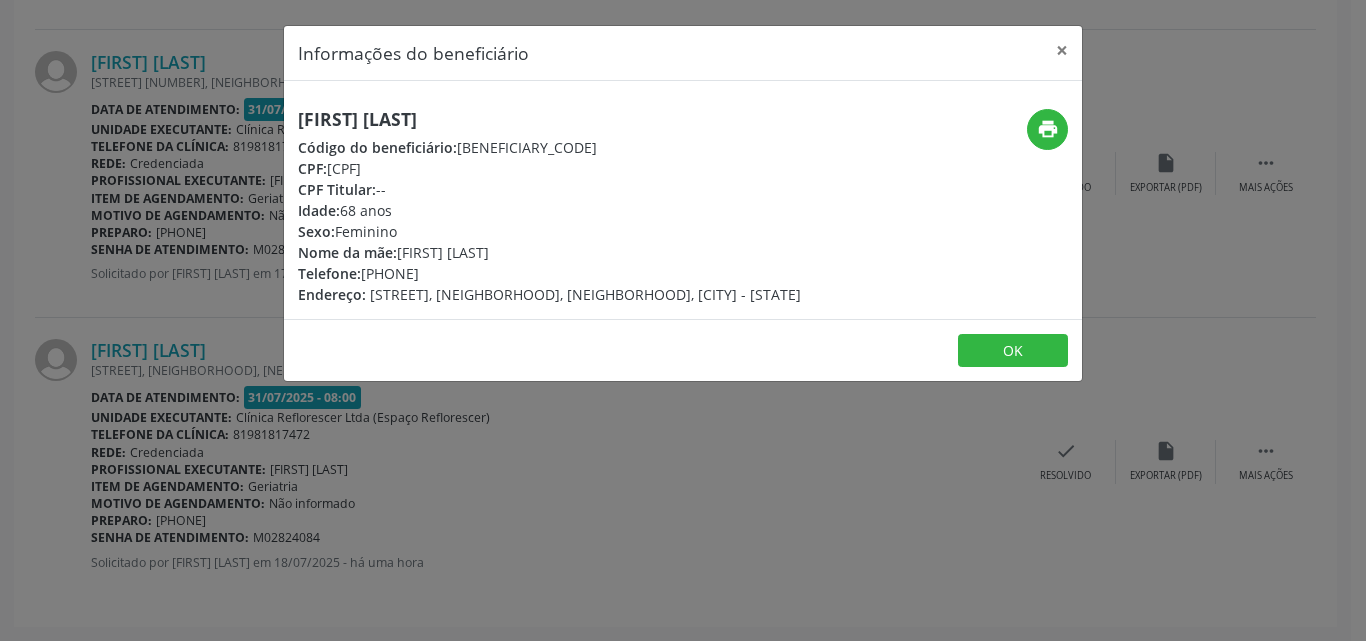 drag, startPoint x: 302, startPoint y: 107, endPoint x: 668, endPoint y: 113, distance: 366.04916 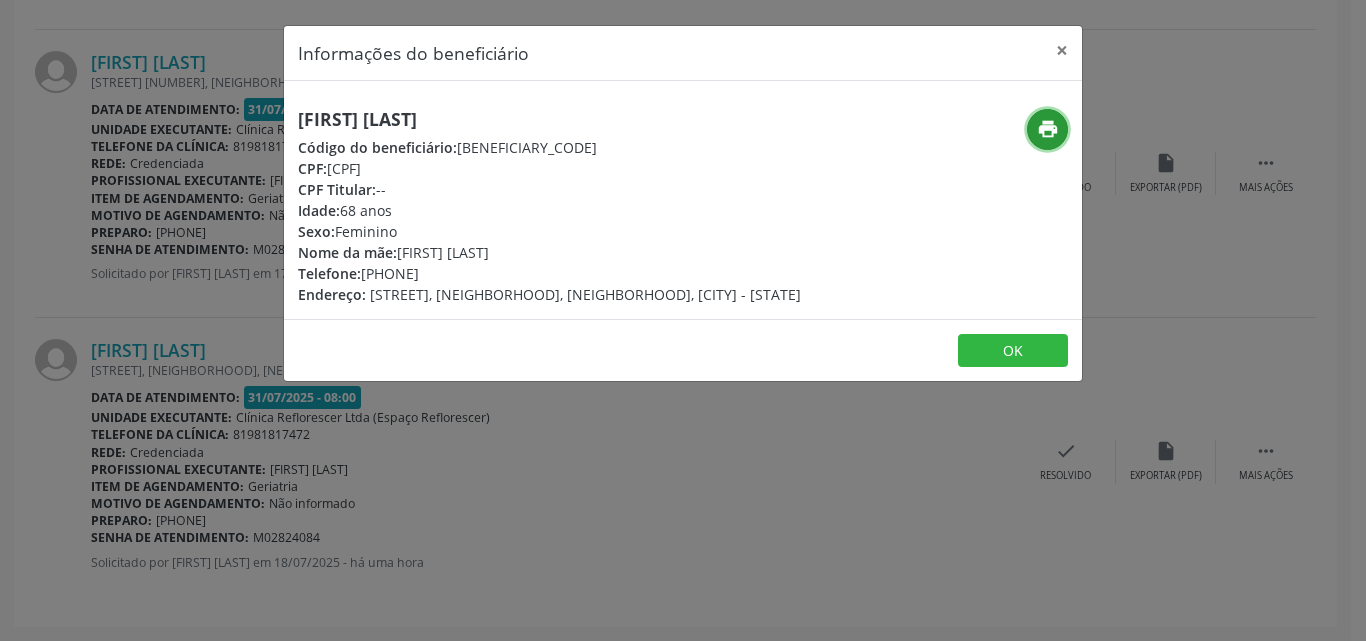click on "print" at bounding box center (1048, 129) 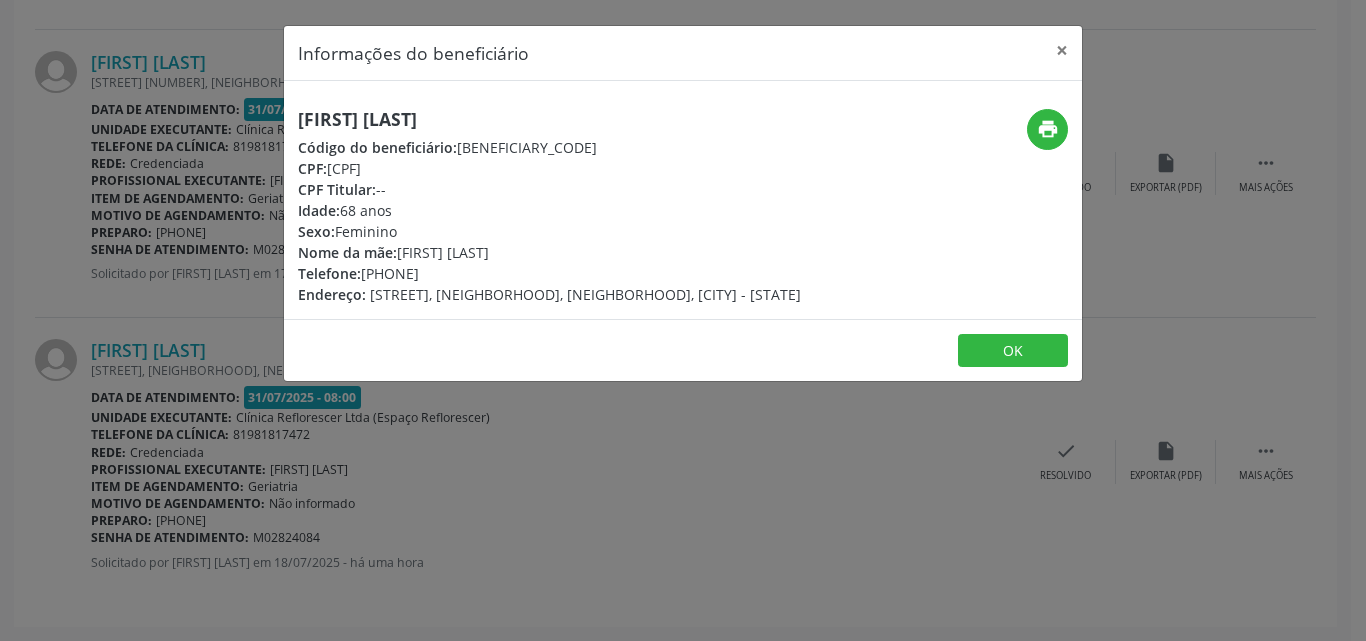 drag, startPoint x: 333, startPoint y: 163, endPoint x: 456, endPoint y: 169, distance: 123.146255 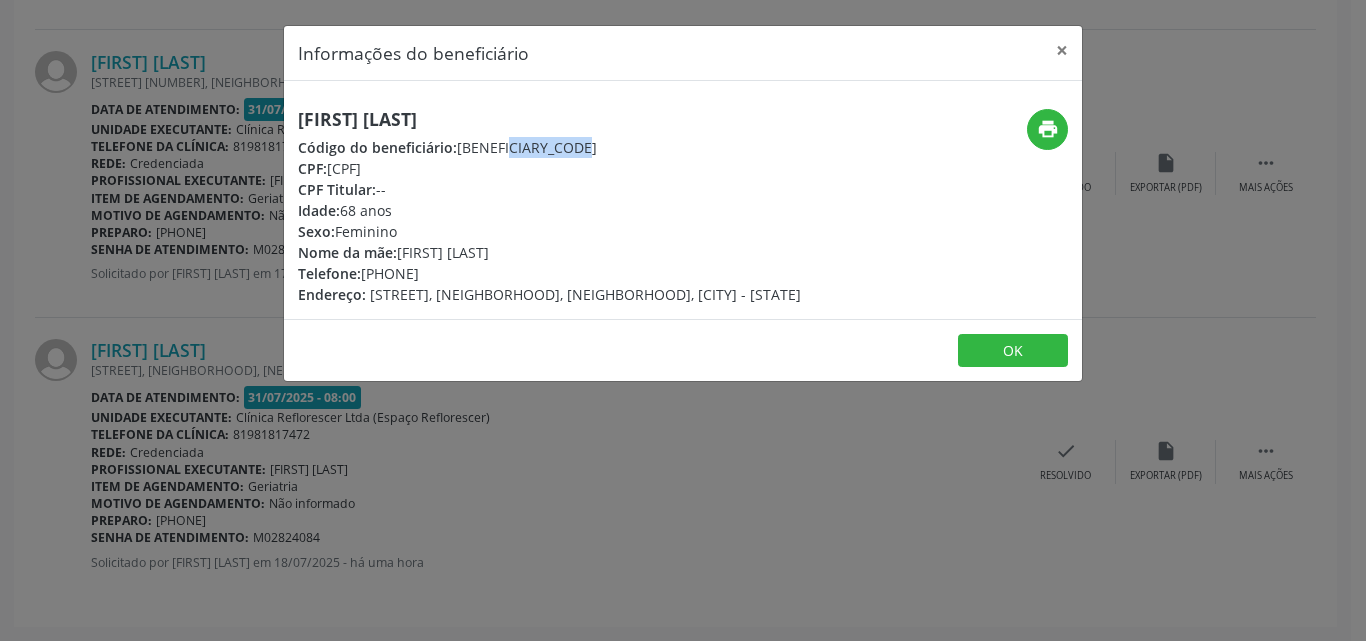 drag, startPoint x: 458, startPoint y: 151, endPoint x: 558, endPoint y: 151, distance: 100 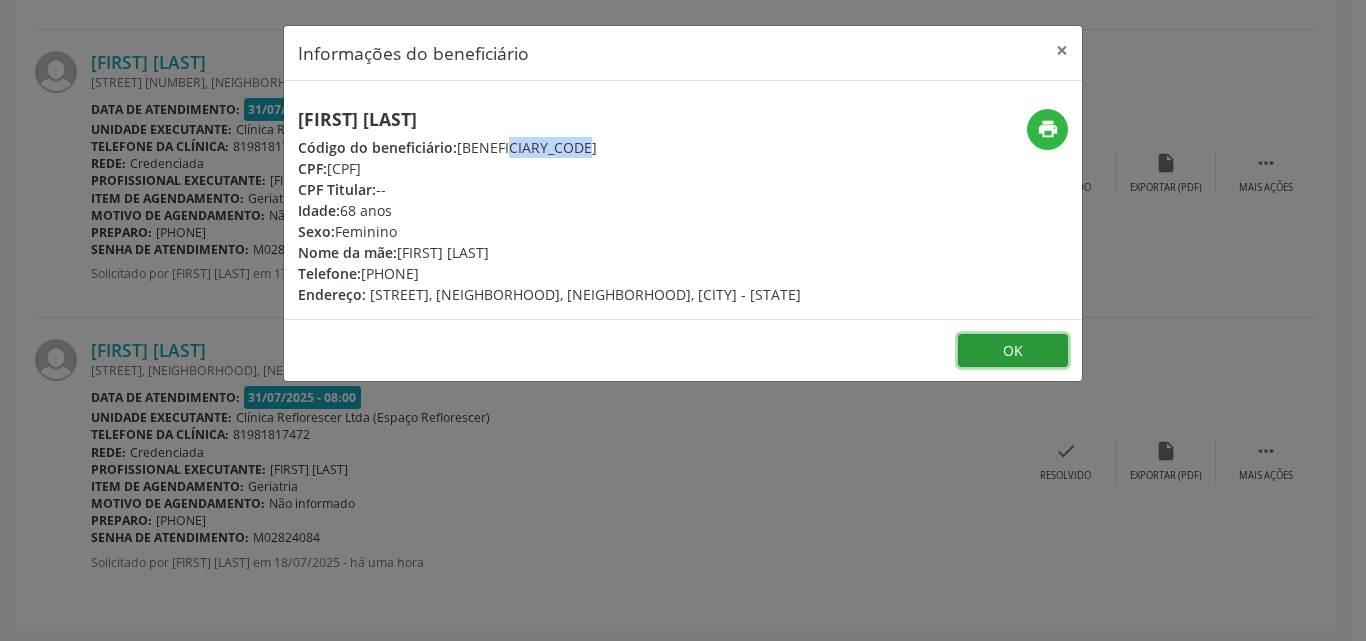 click on "OK" at bounding box center [1013, 351] 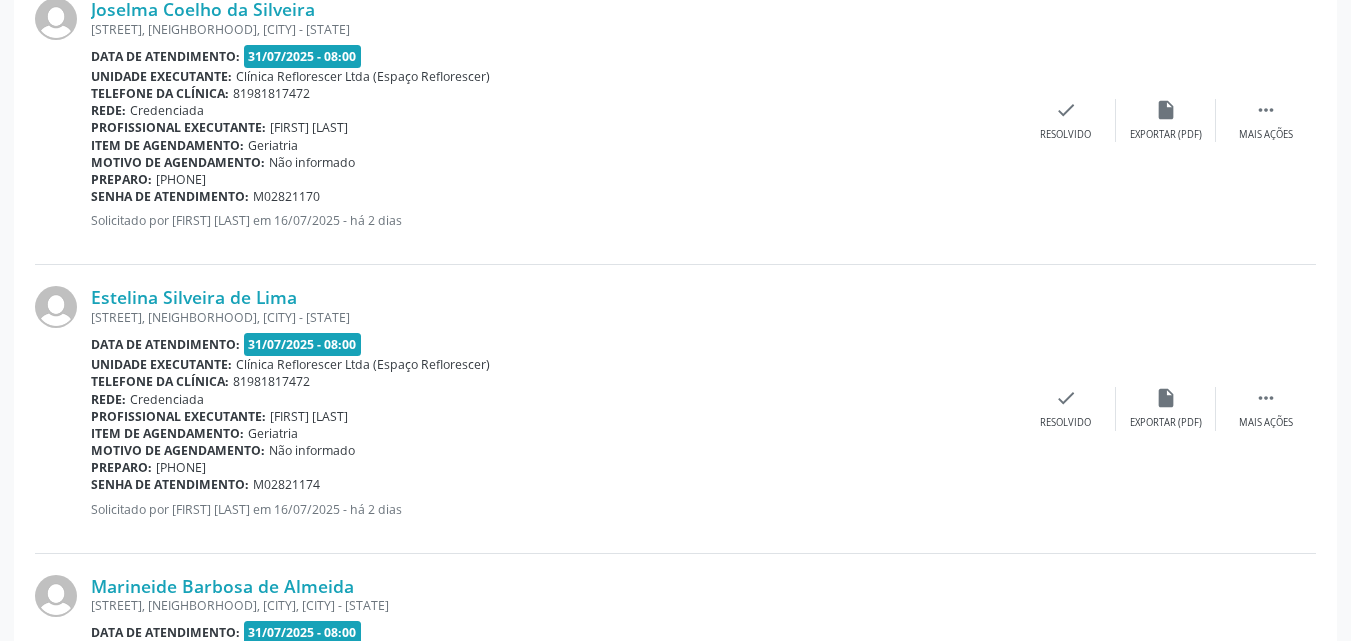scroll, scrollTop: 23, scrollLeft: 0, axis: vertical 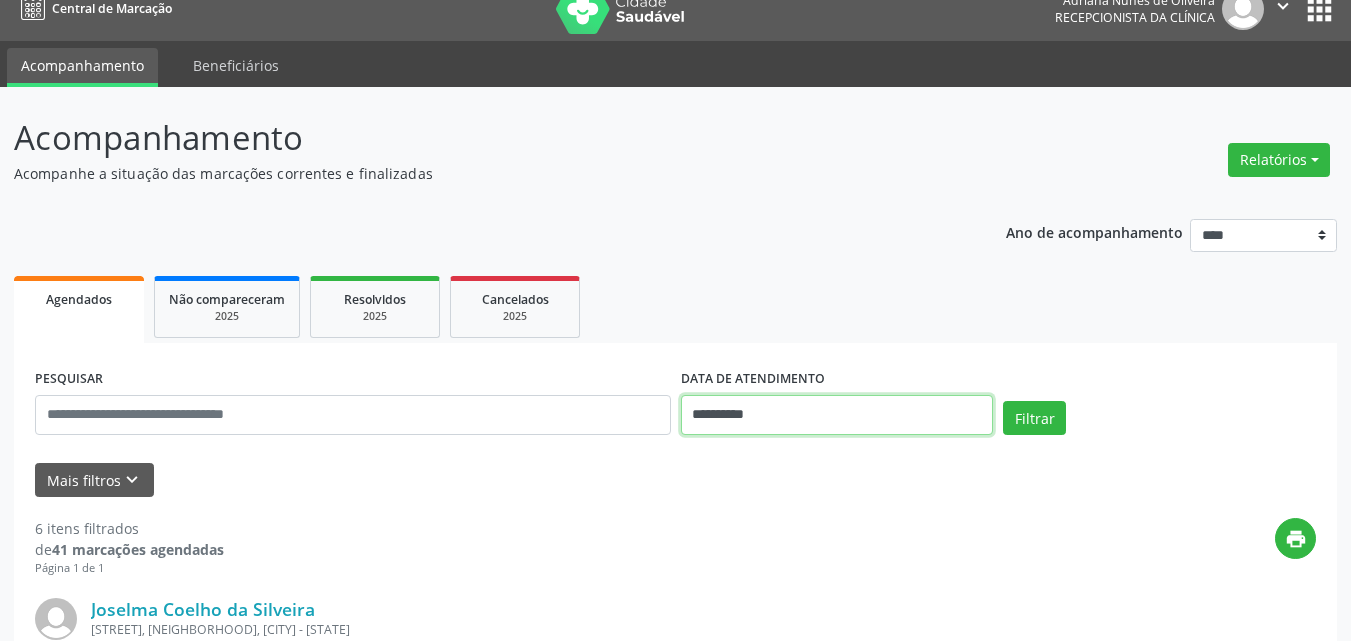 click on "**********" at bounding box center [837, 415] 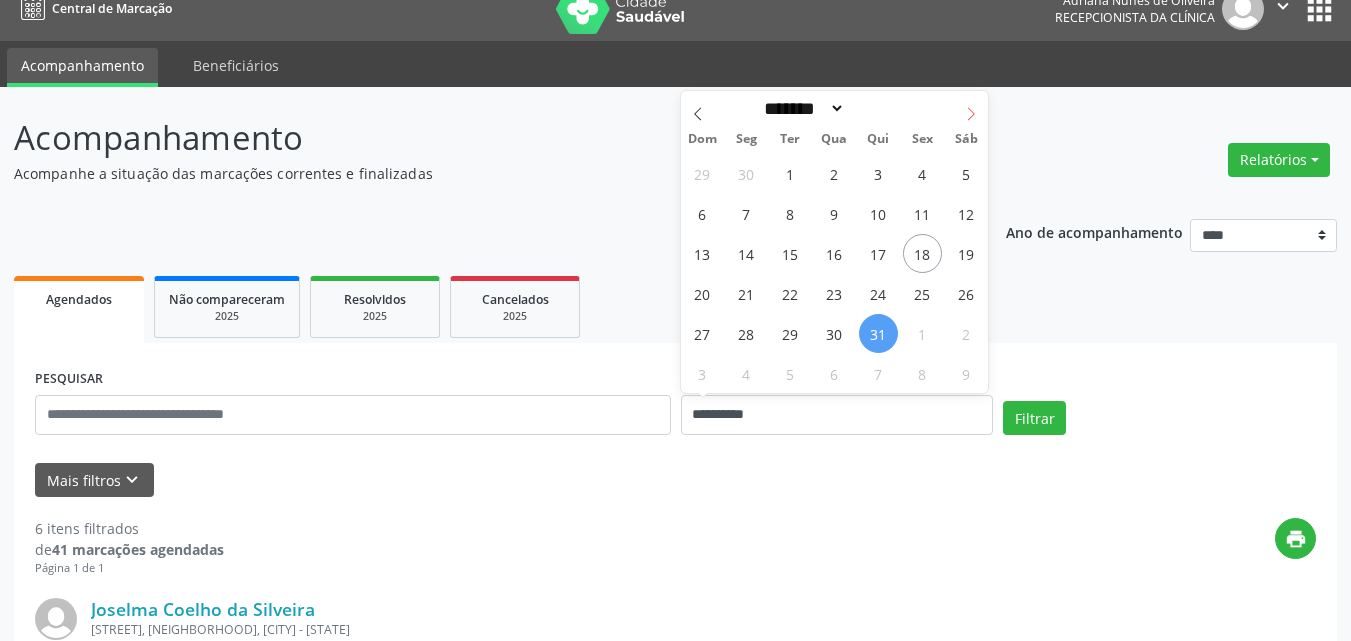 click 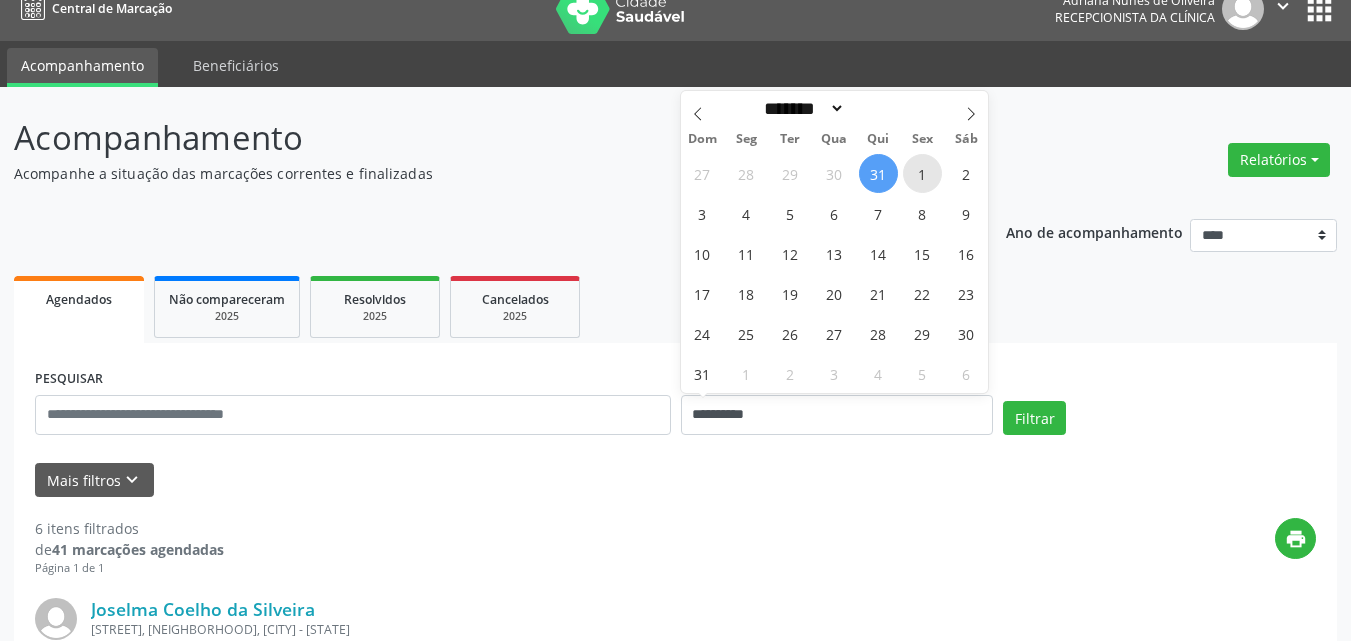 click on "1" at bounding box center (922, 173) 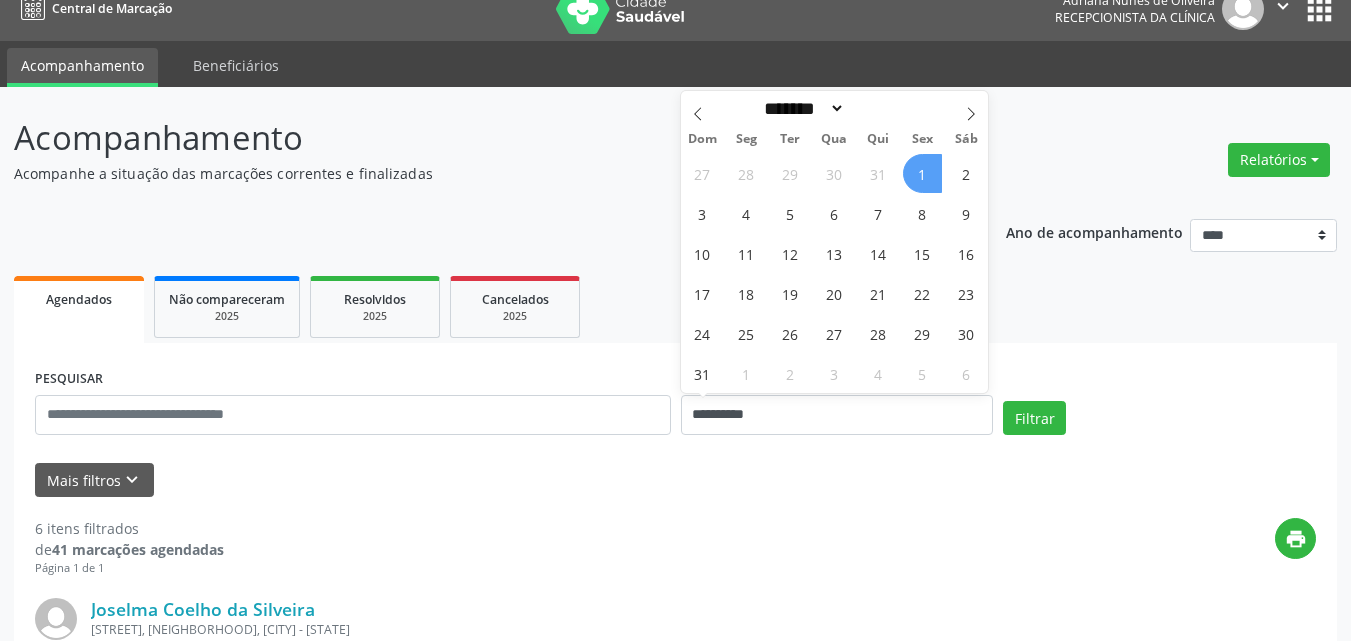 click on "1" at bounding box center [922, 173] 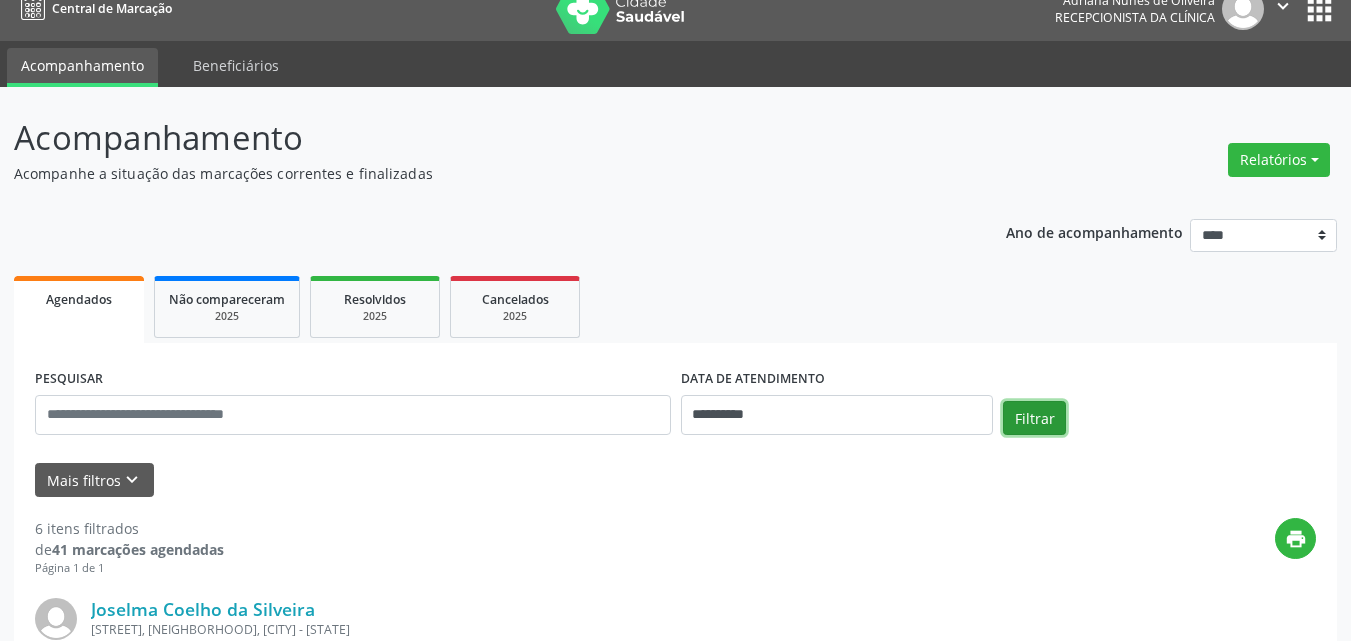 click on "Filtrar" at bounding box center [1034, 418] 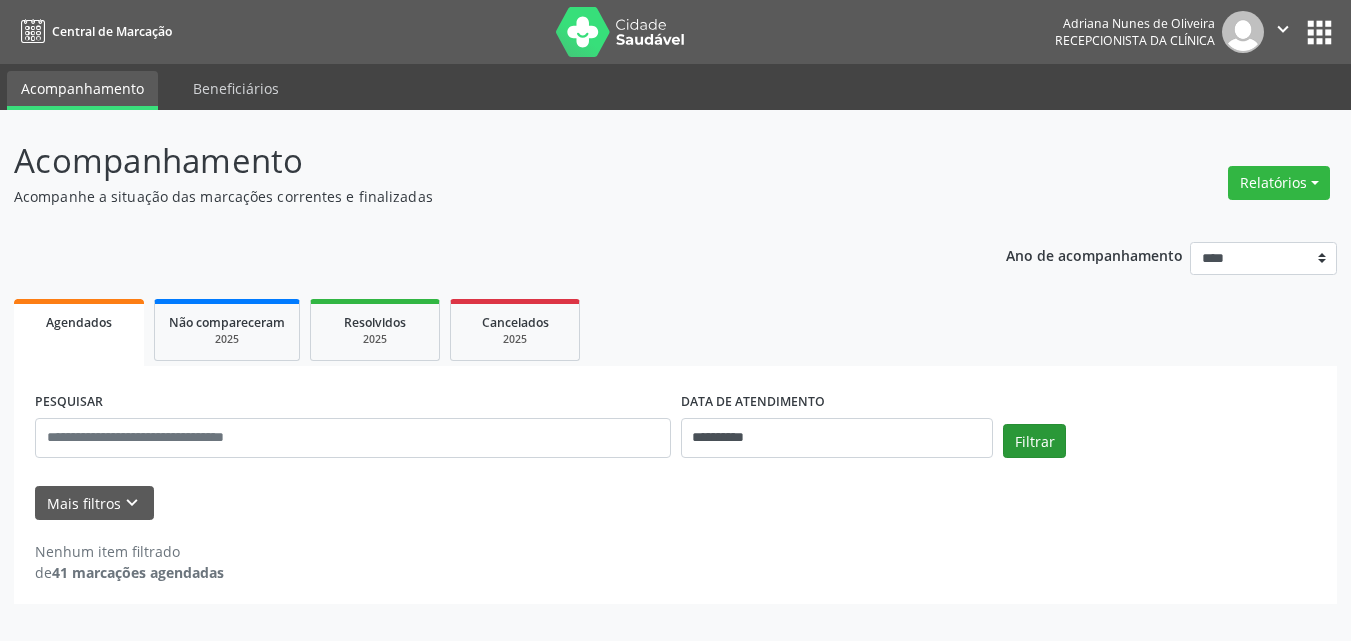 scroll, scrollTop: 0, scrollLeft: 0, axis: both 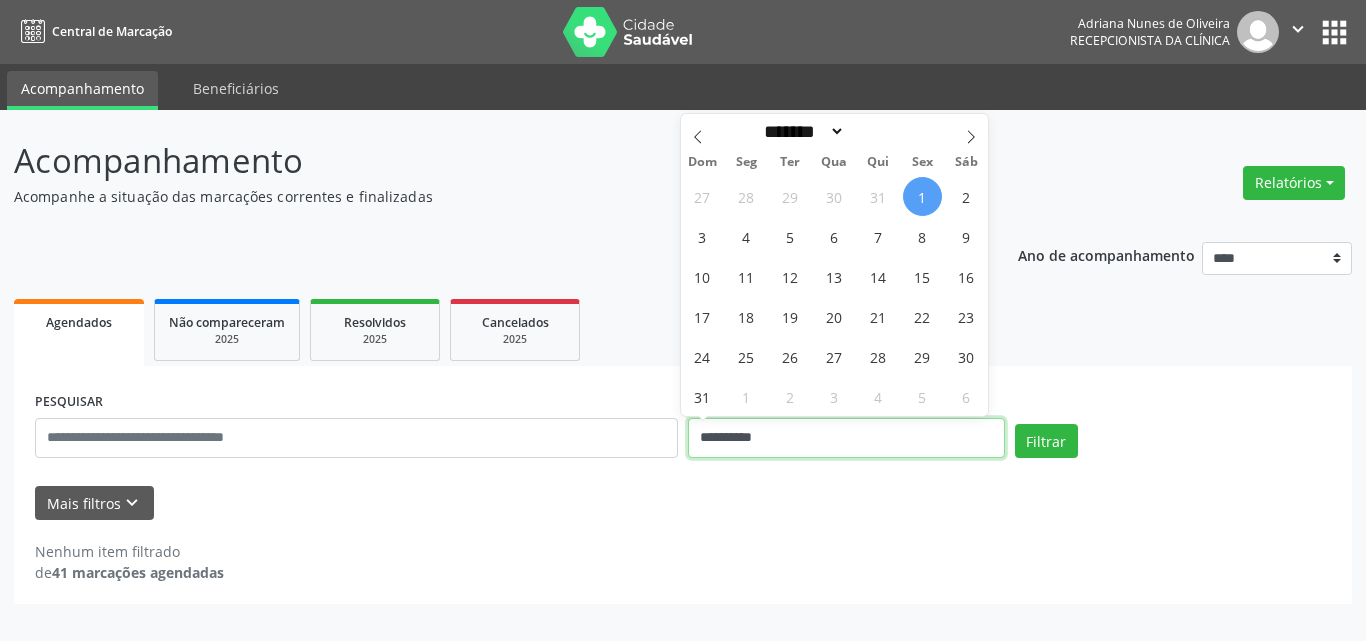 click on "**********" at bounding box center [846, 438] 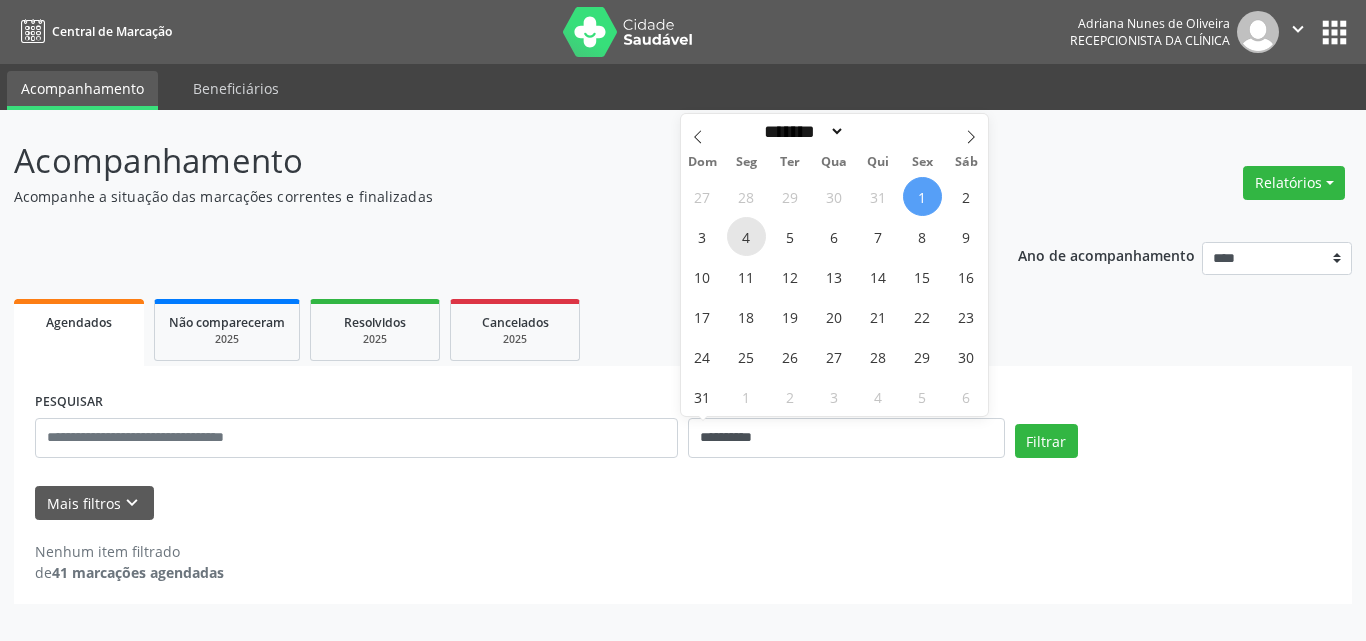 click on "4" at bounding box center [746, 236] 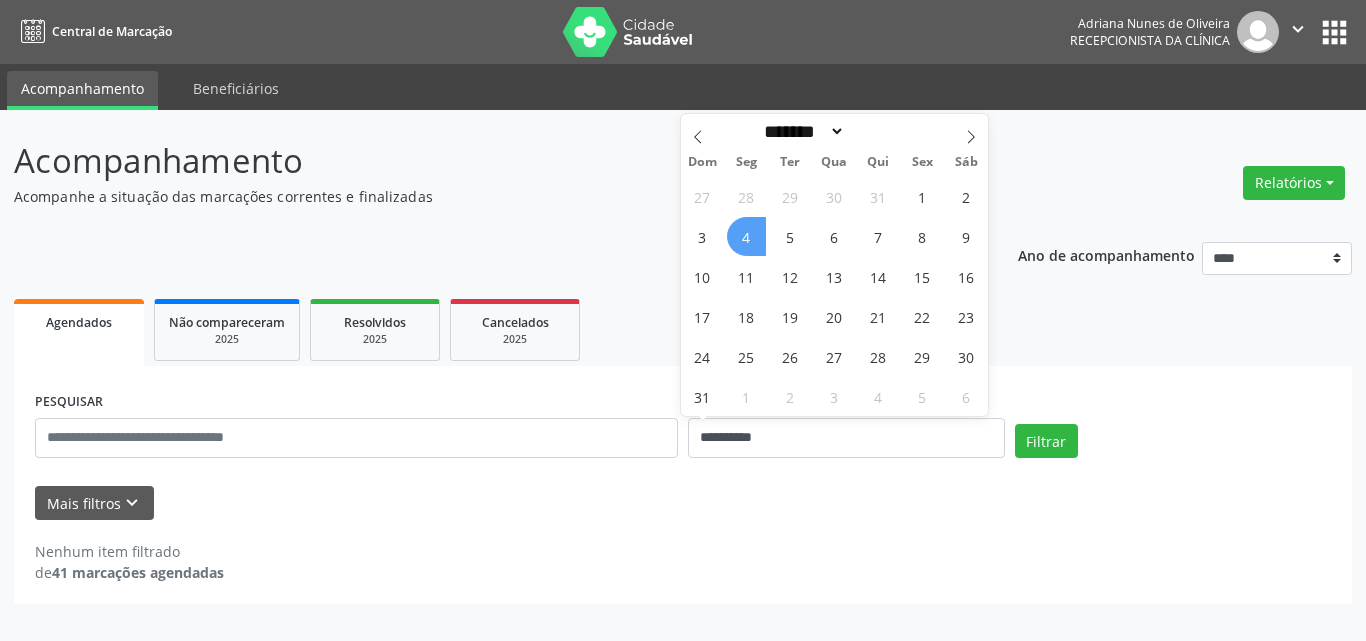 click on "4" at bounding box center (746, 236) 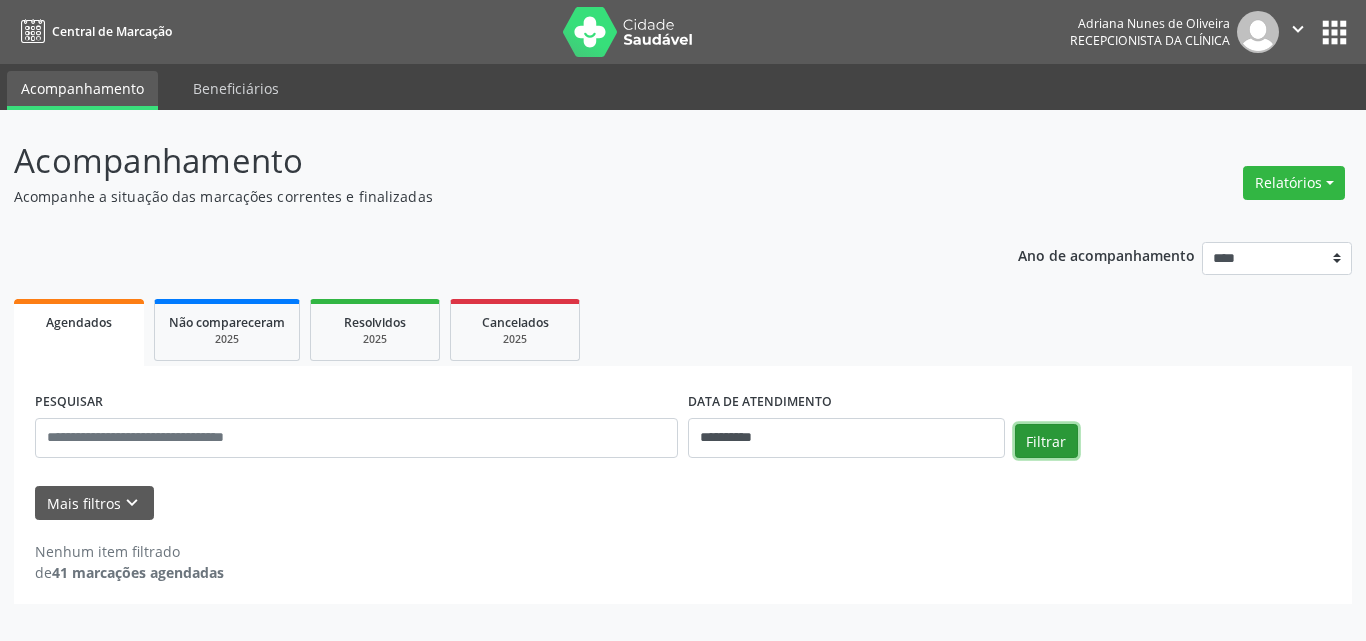 click on "Filtrar" at bounding box center [1046, 441] 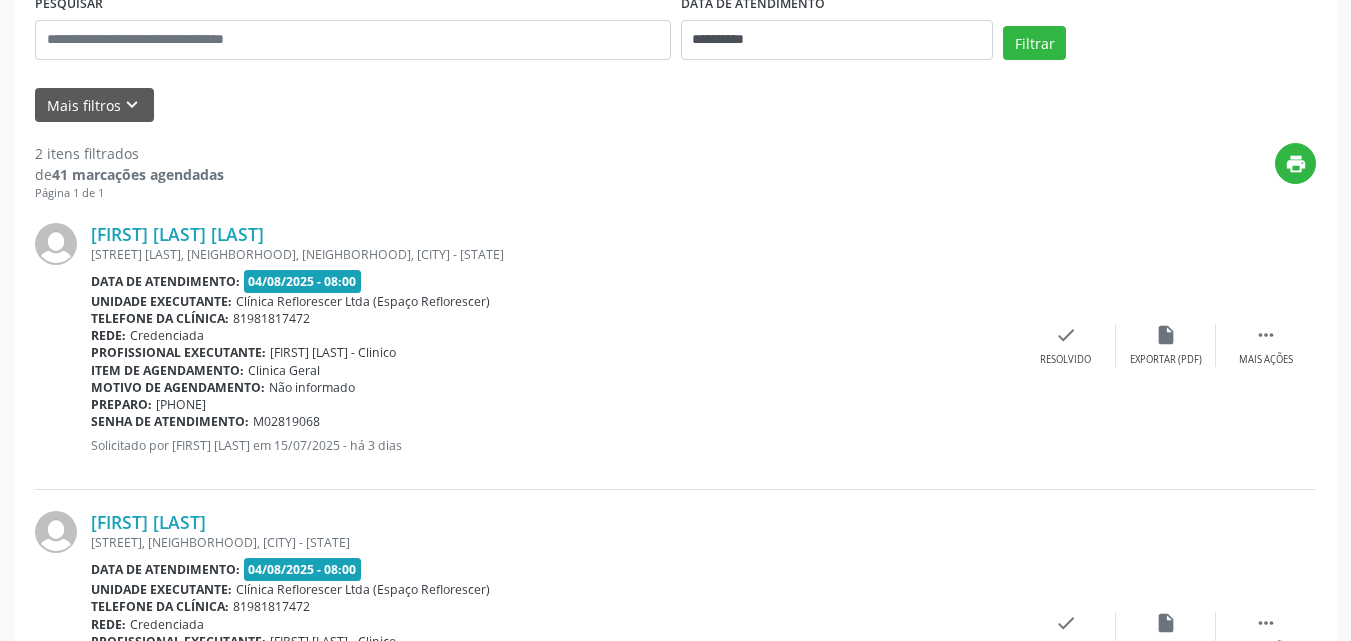 scroll, scrollTop: 400, scrollLeft: 0, axis: vertical 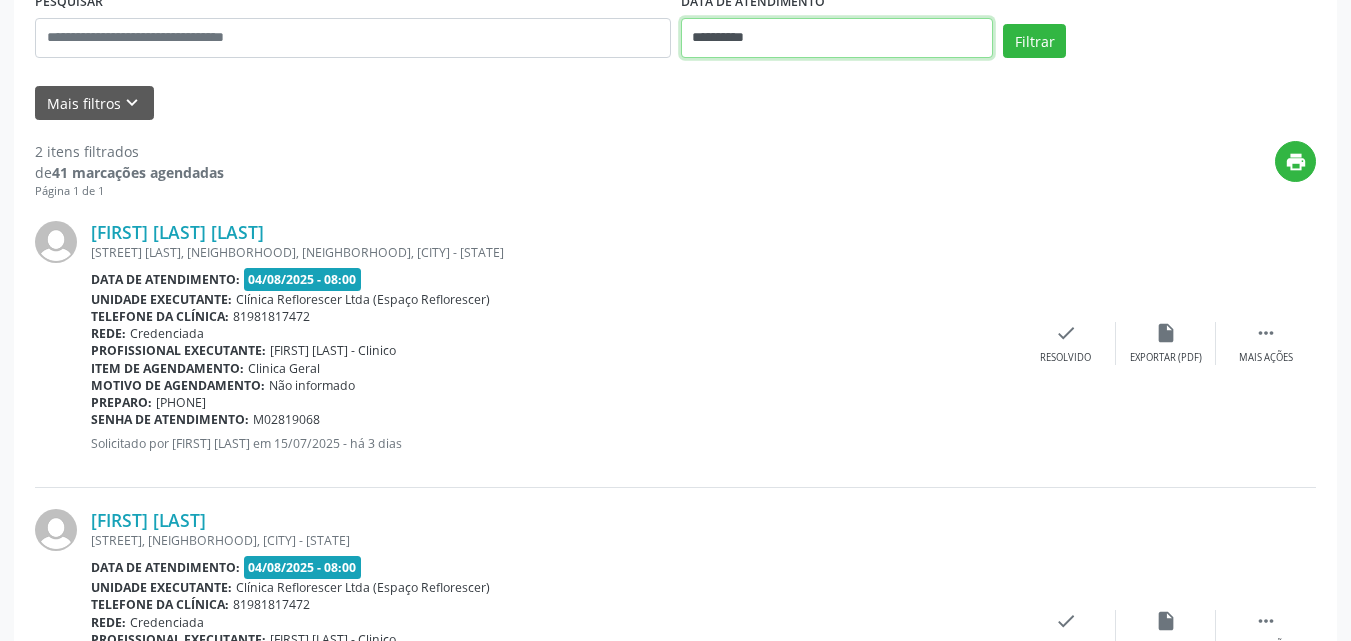 click on "**********" at bounding box center (837, 38) 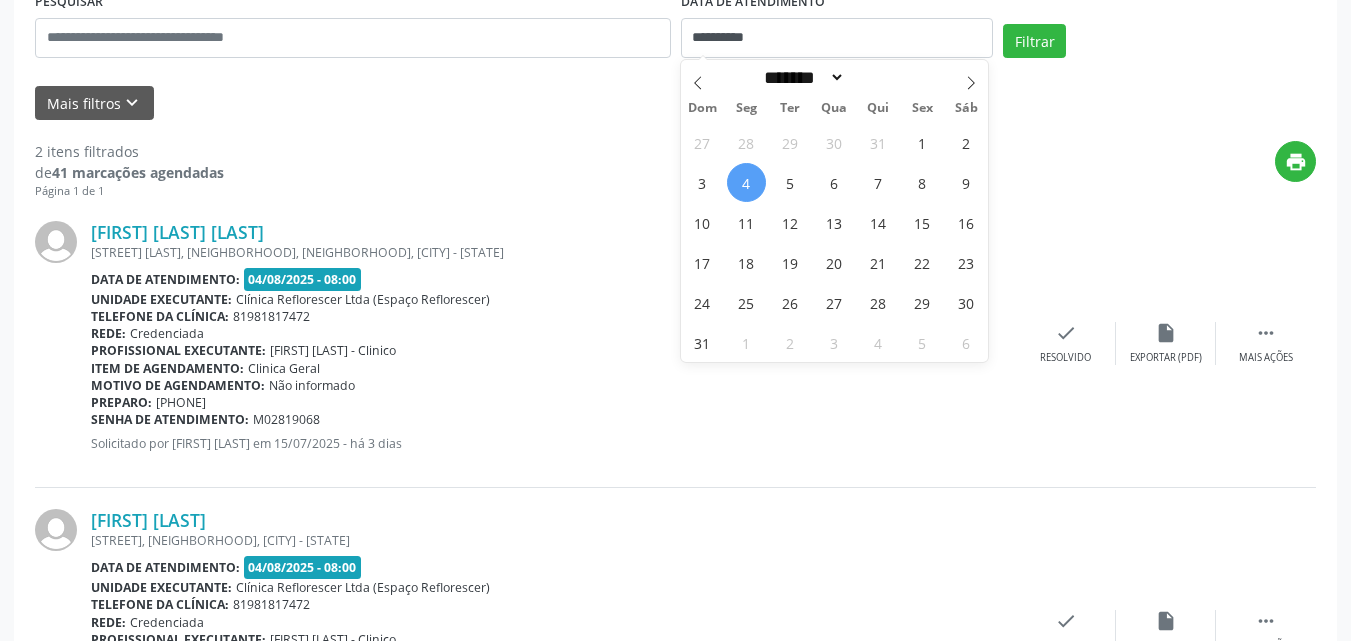 click on "27 28 29 30 31 1 2 3 4 5 6 7 8 9 10 11 12 13 14 15 16 17 18 19 20 21 22 23 24 25 26 27 28 29 30 31 1 2 3 4 5 6" at bounding box center [835, 242] 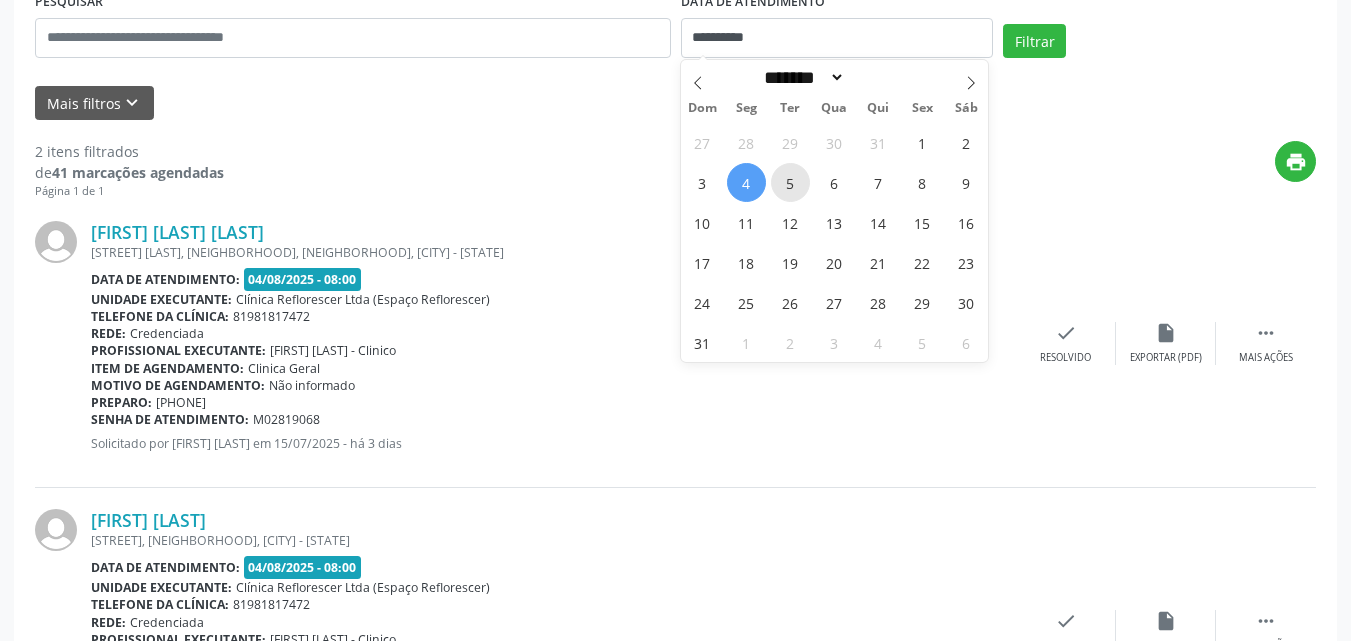 click on "5" at bounding box center (790, 182) 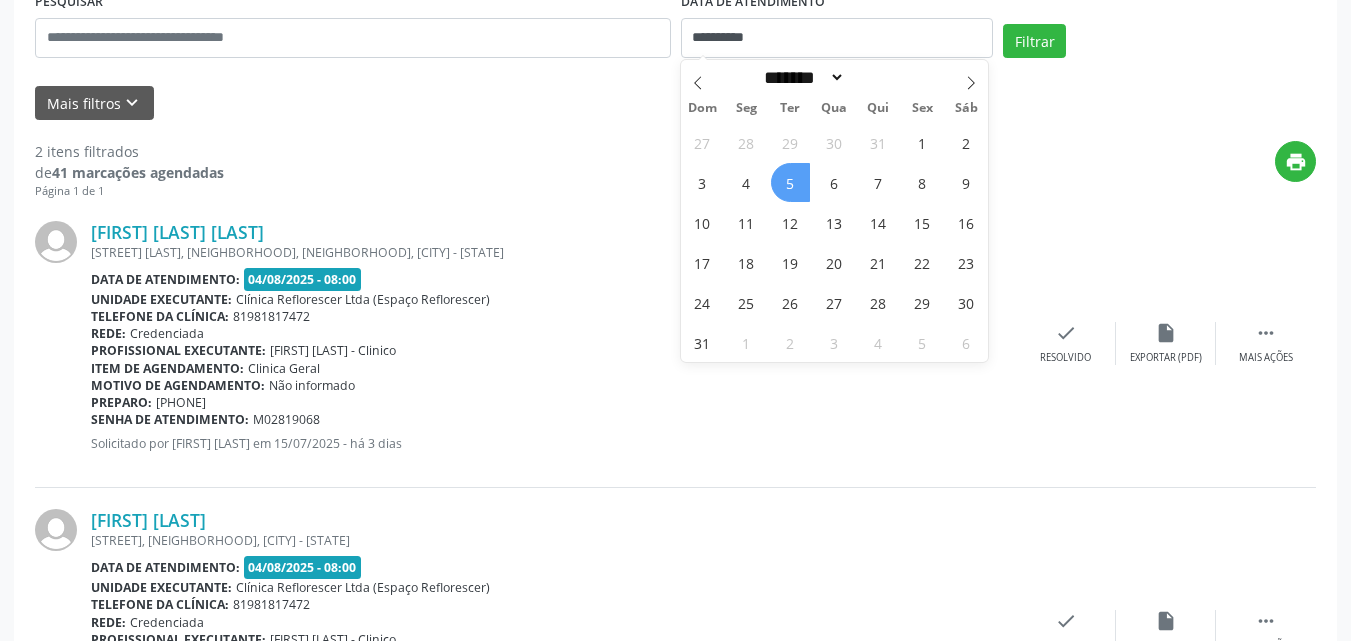 click on "5" at bounding box center (790, 182) 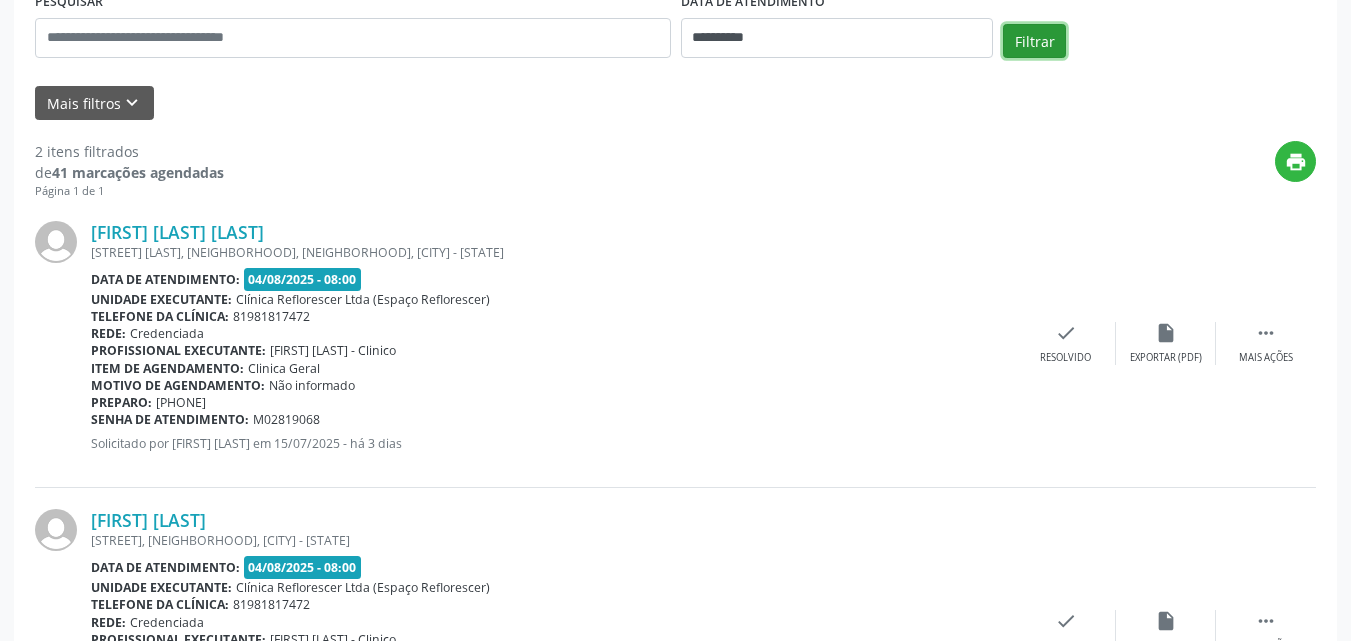 click on "Filtrar" at bounding box center (1034, 41) 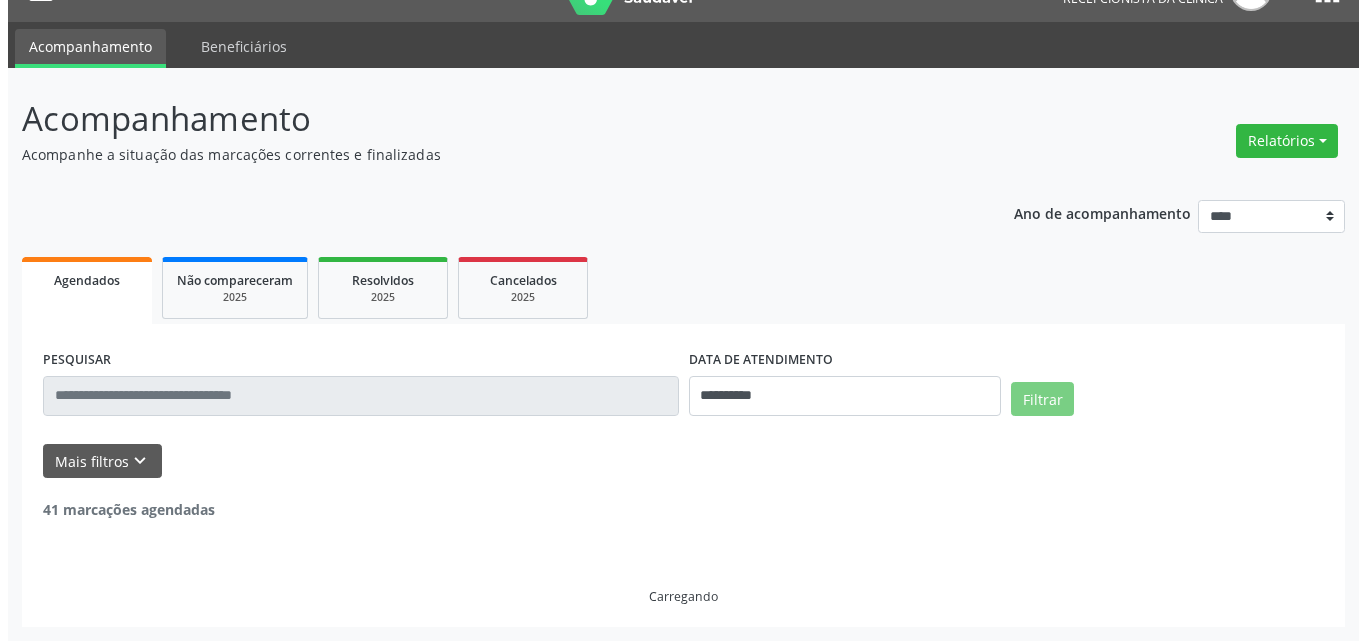 scroll, scrollTop: 0, scrollLeft: 0, axis: both 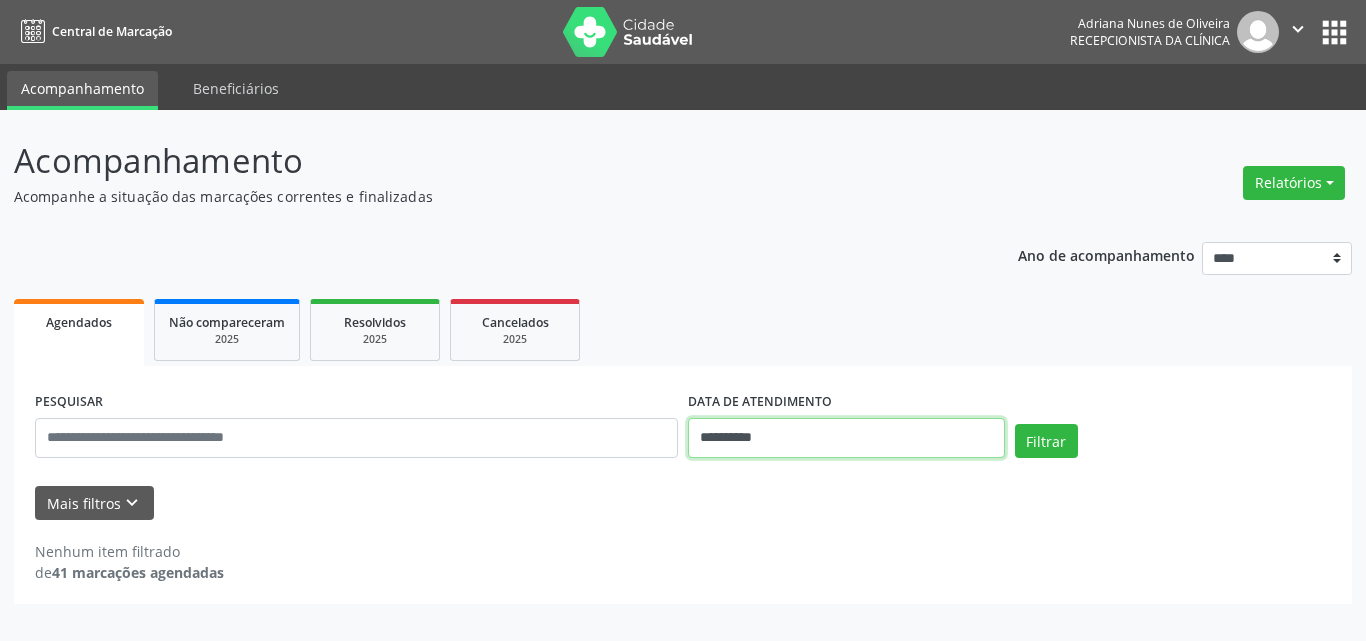 click on "**********" at bounding box center [846, 438] 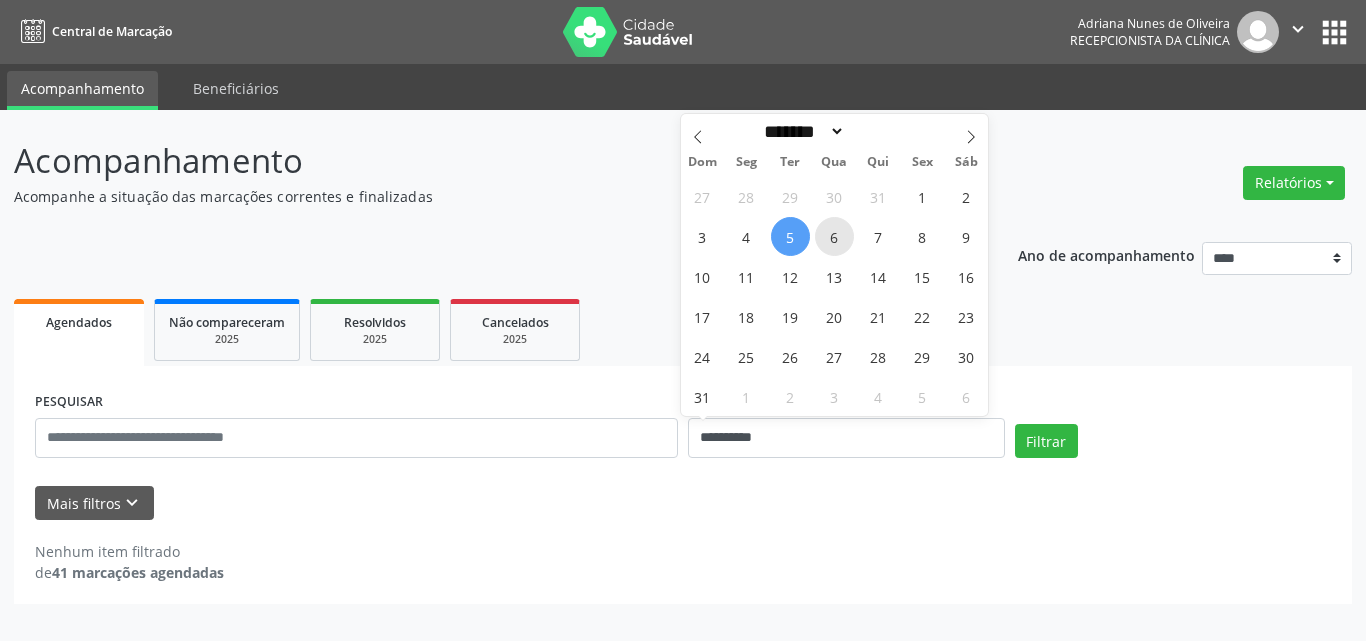 click on "6" at bounding box center [834, 236] 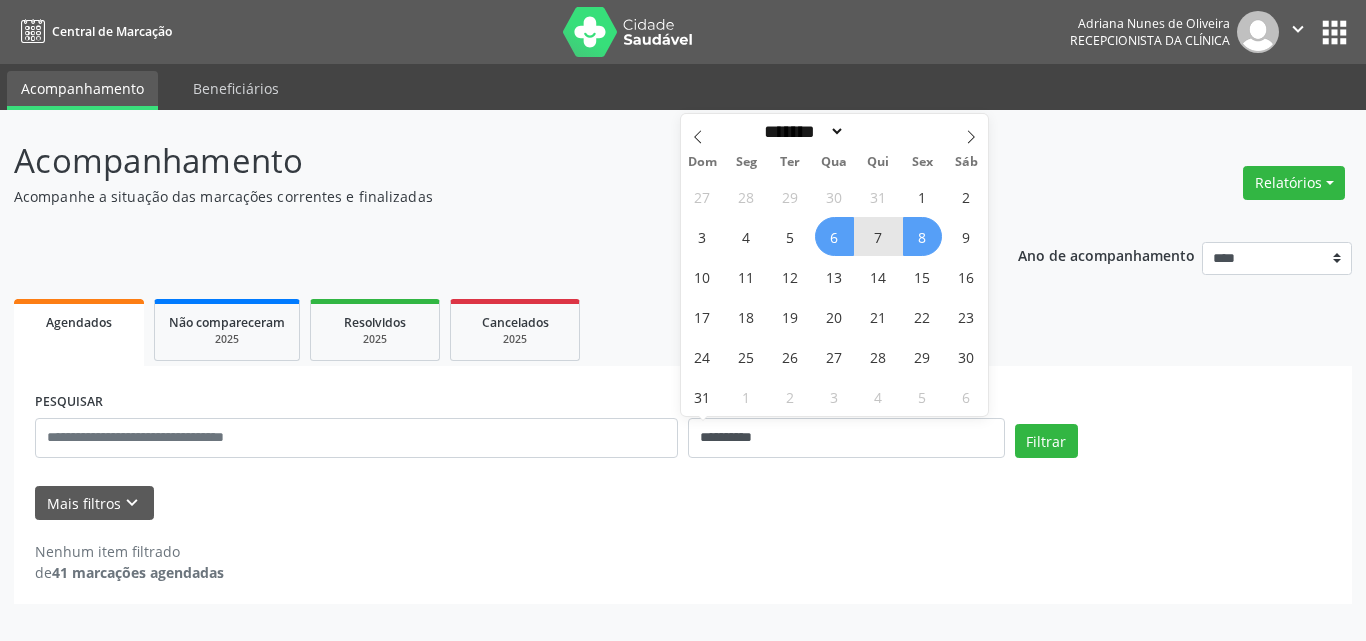 click on "8" at bounding box center (922, 236) 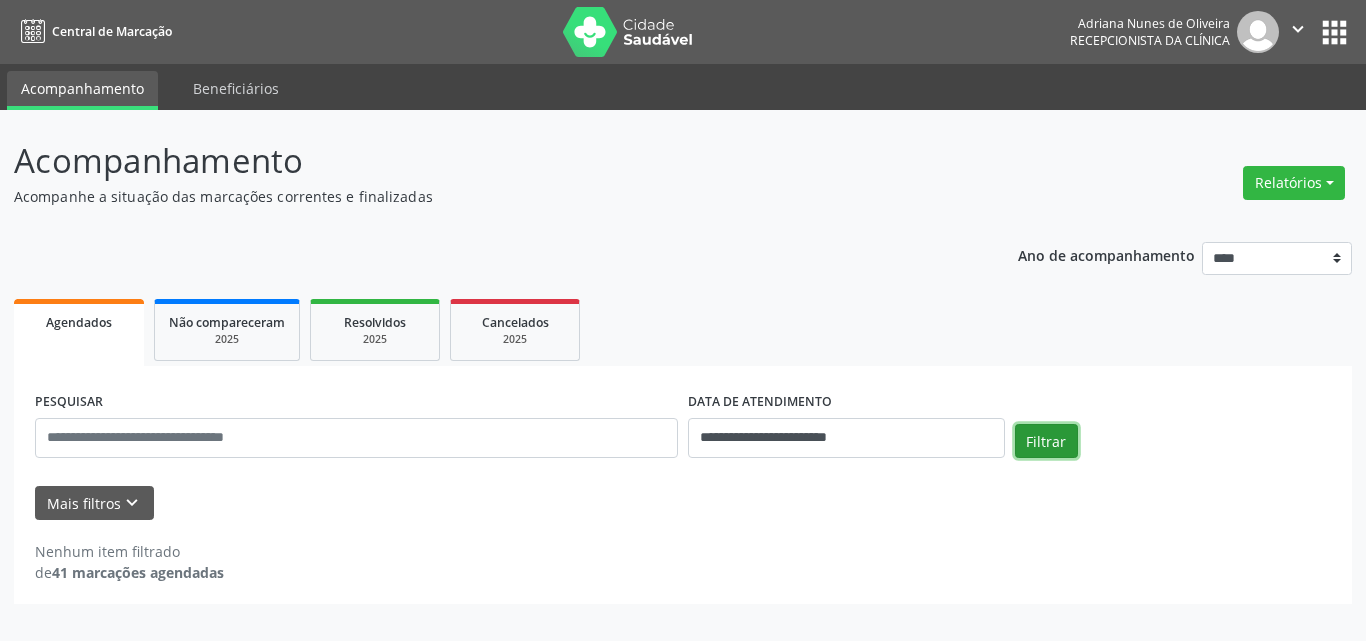click on "Filtrar" at bounding box center (1046, 441) 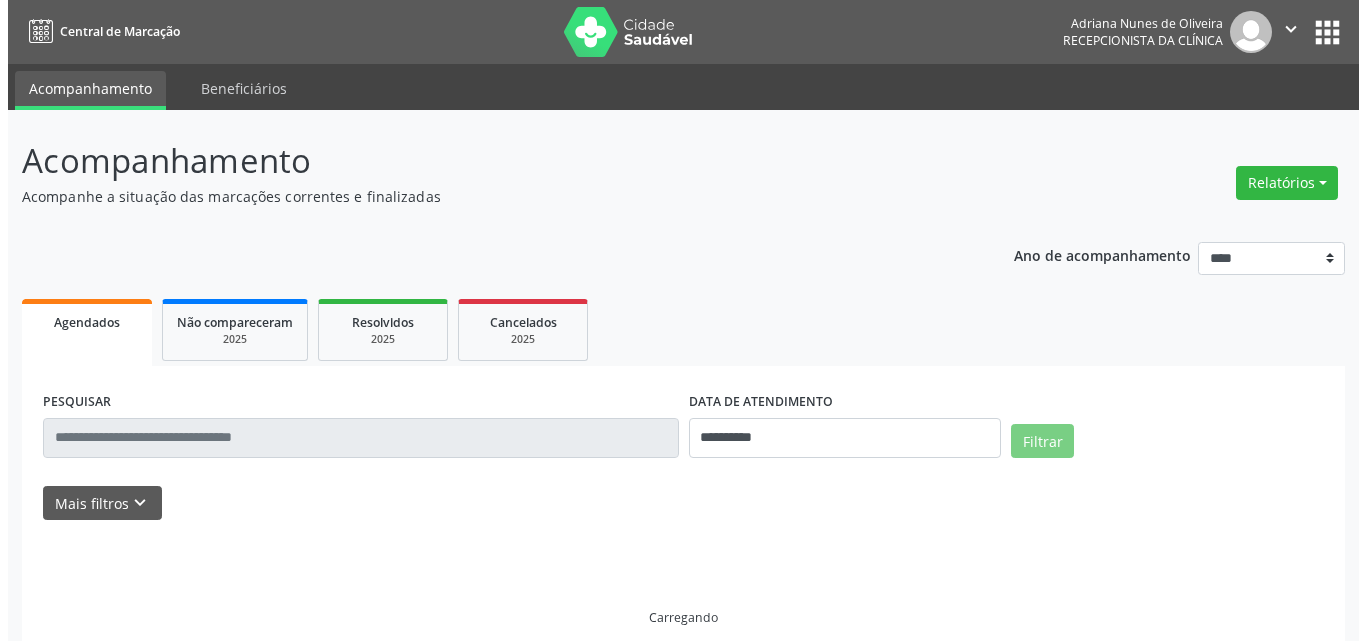 scroll, scrollTop: 0, scrollLeft: 0, axis: both 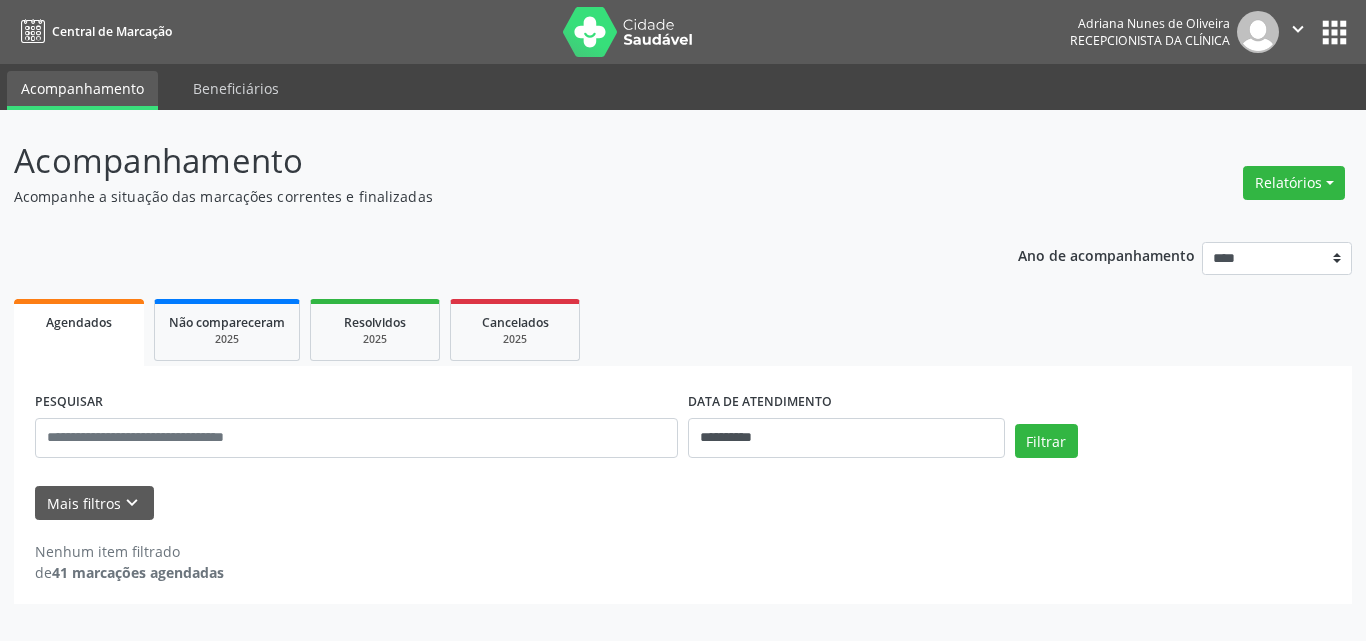 click on "**********" at bounding box center [683, 416] 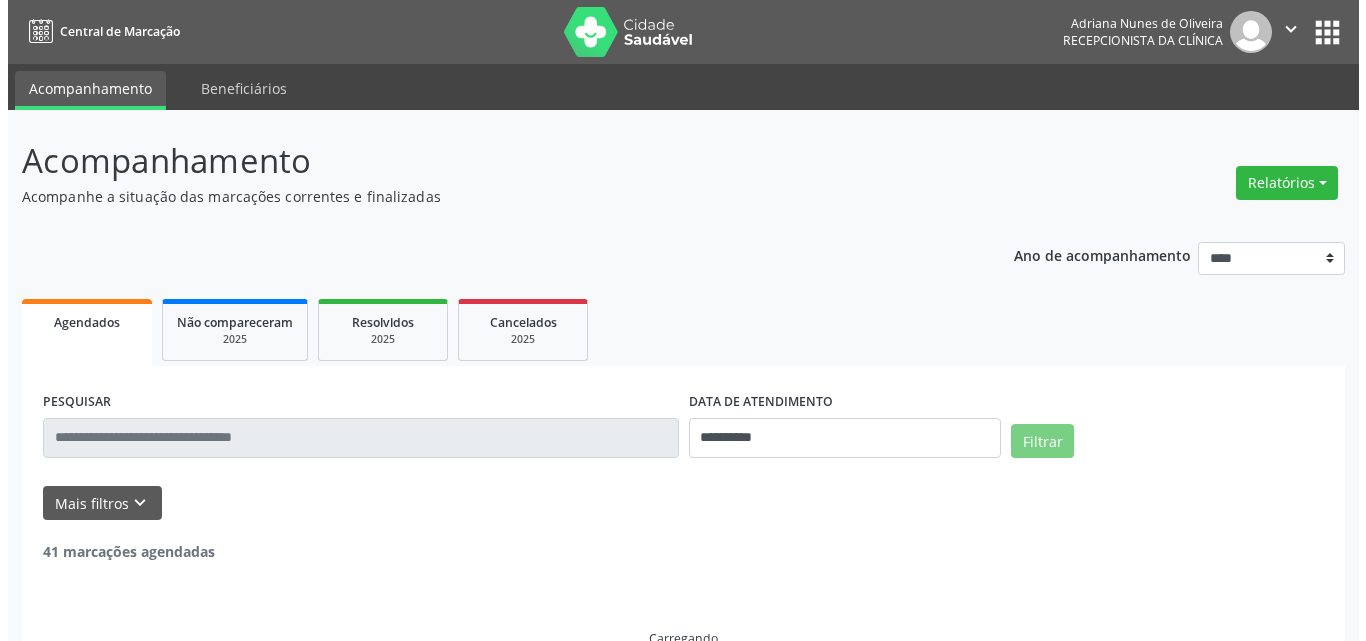 scroll, scrollTop: 0, scrollLeft: 0, axis: both 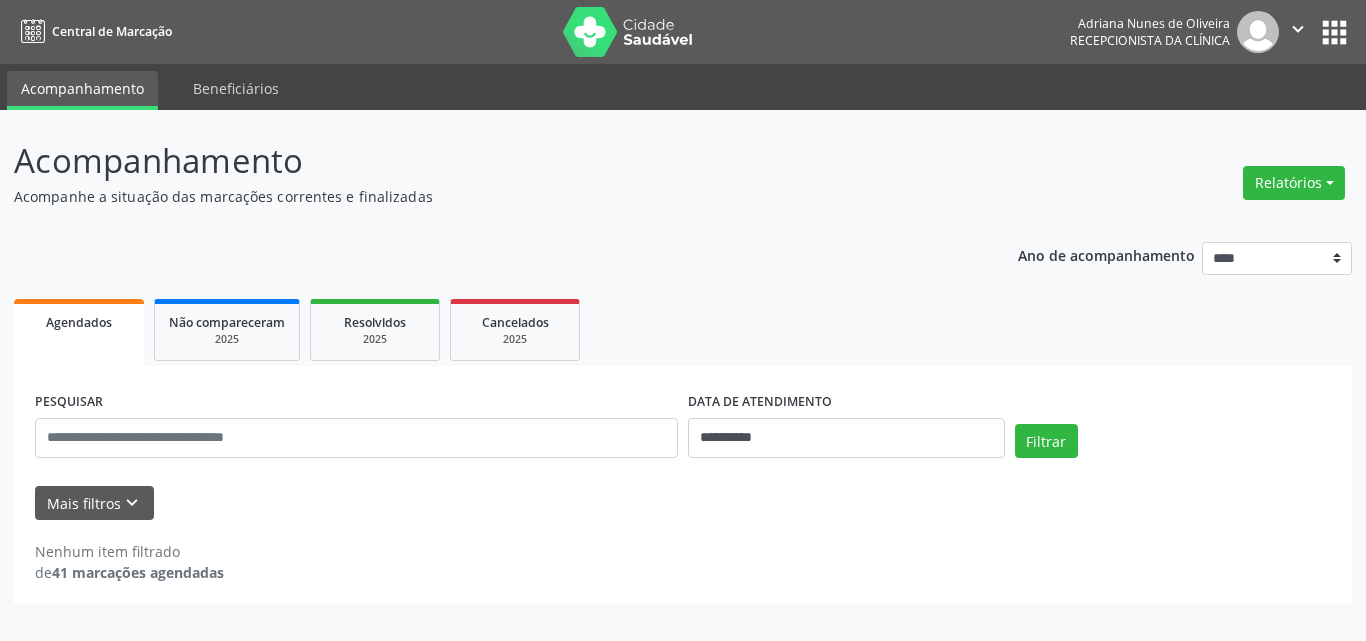 click on "**********" at bounding box center [683, 416] 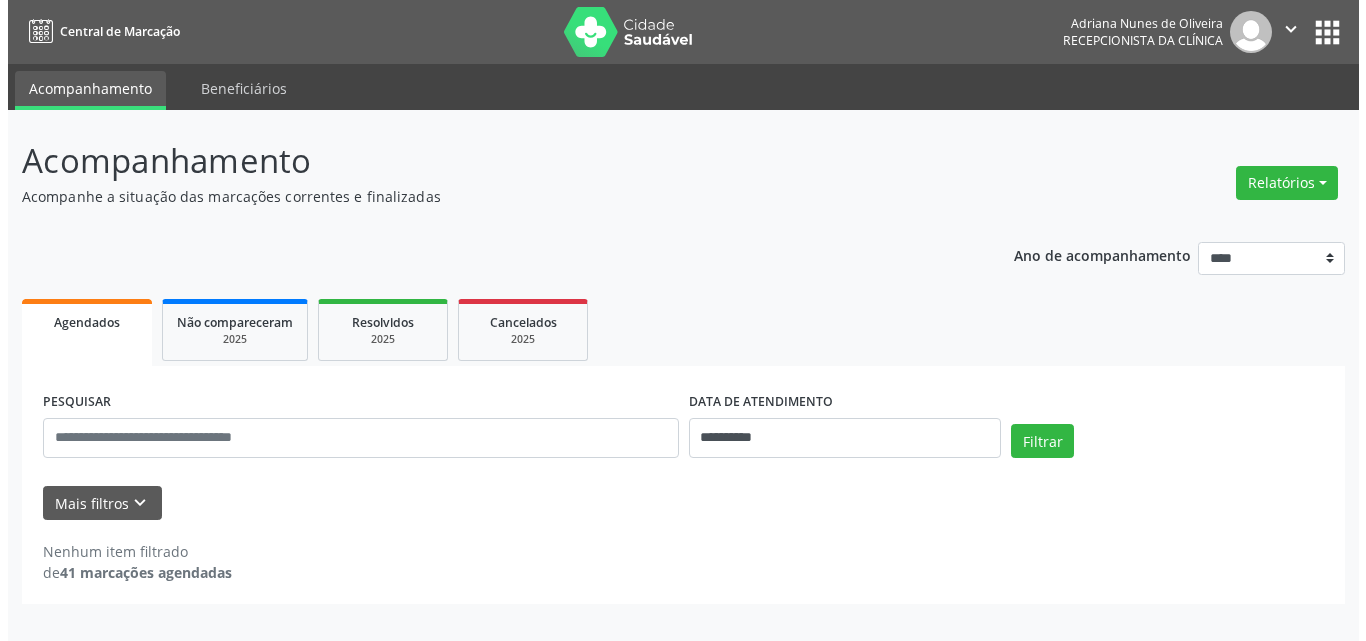 scroll, scrollTop: 0, scrollLeft: 0, axis: both 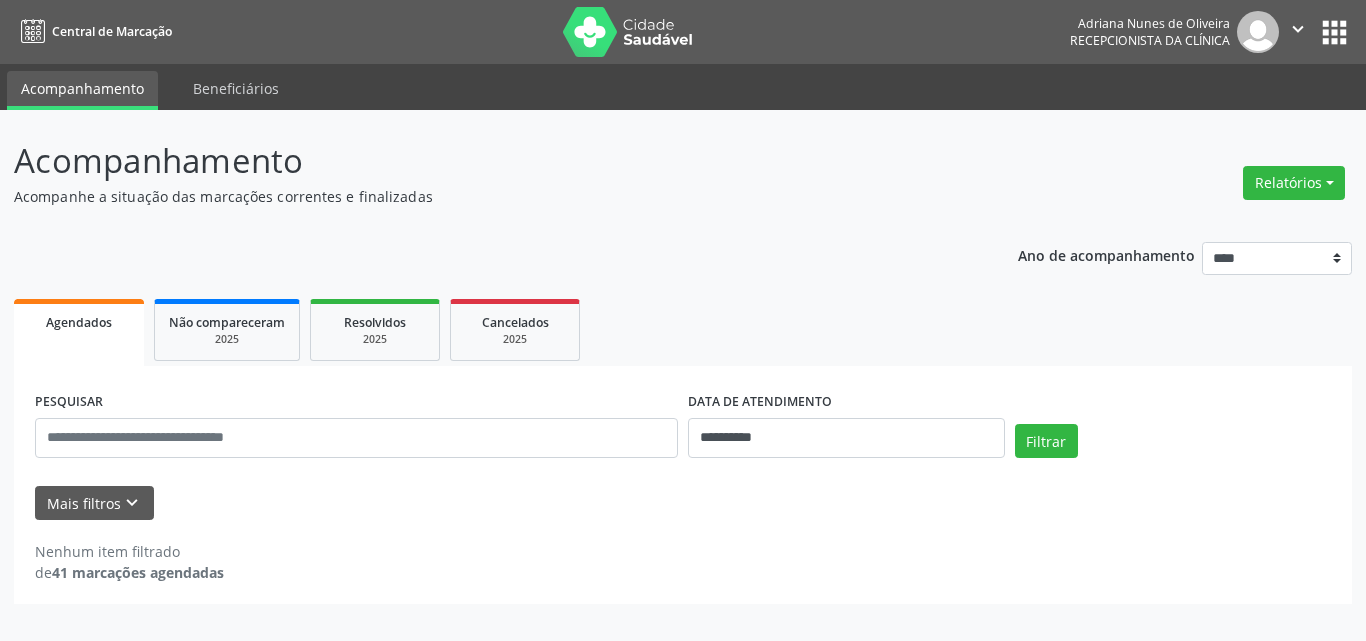 click on "Acompanhe a situação das marcações correntes e finalizadas" at bounding box center [482, 196] 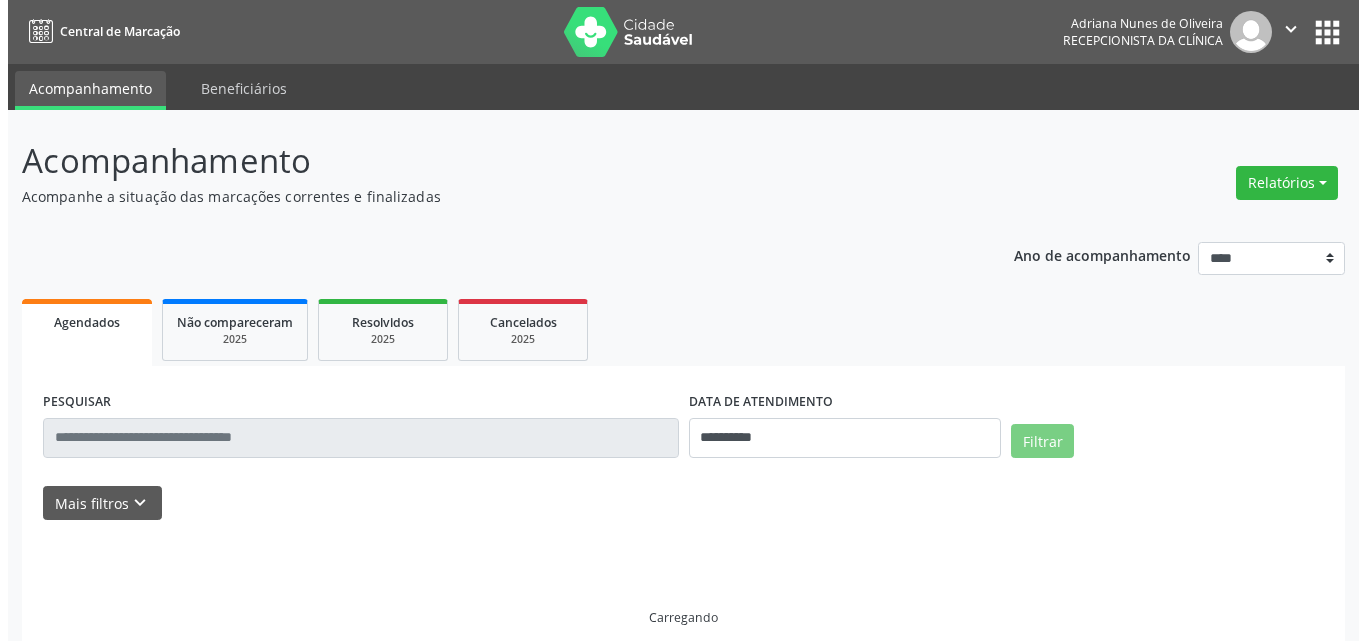 scroll, scrollTop: 0, scrollLeft: 0, axis: both 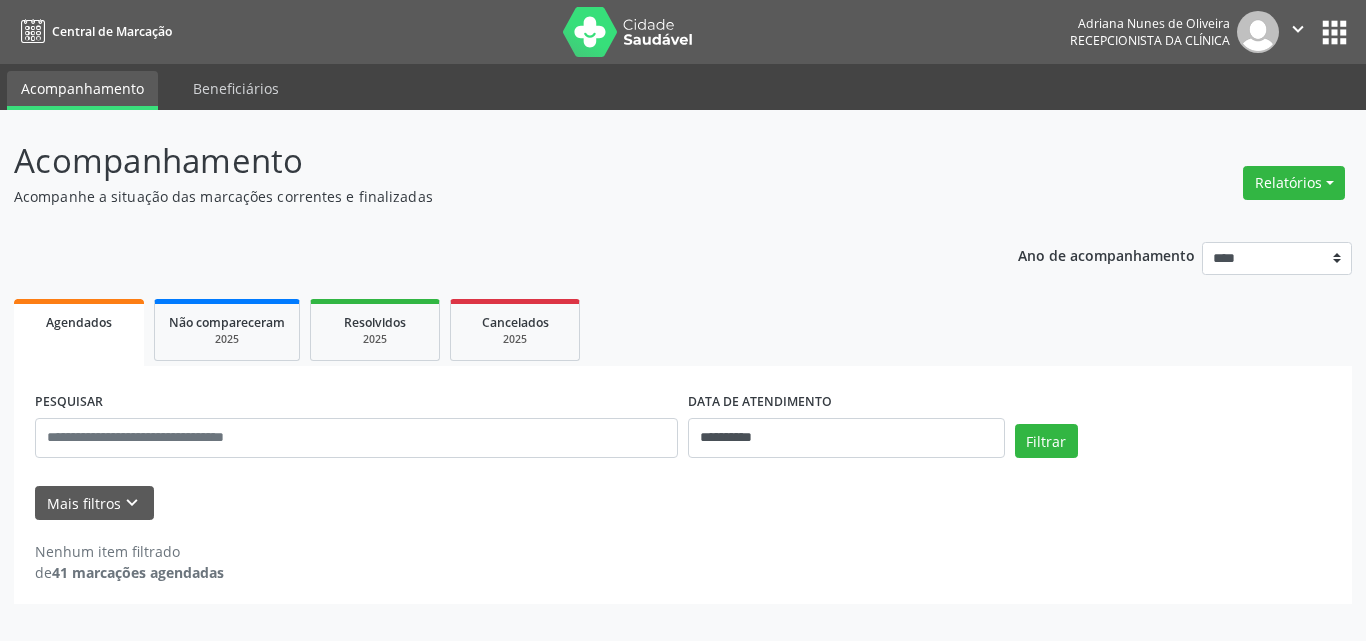 click on "**********" at bounding box center (683, 370) 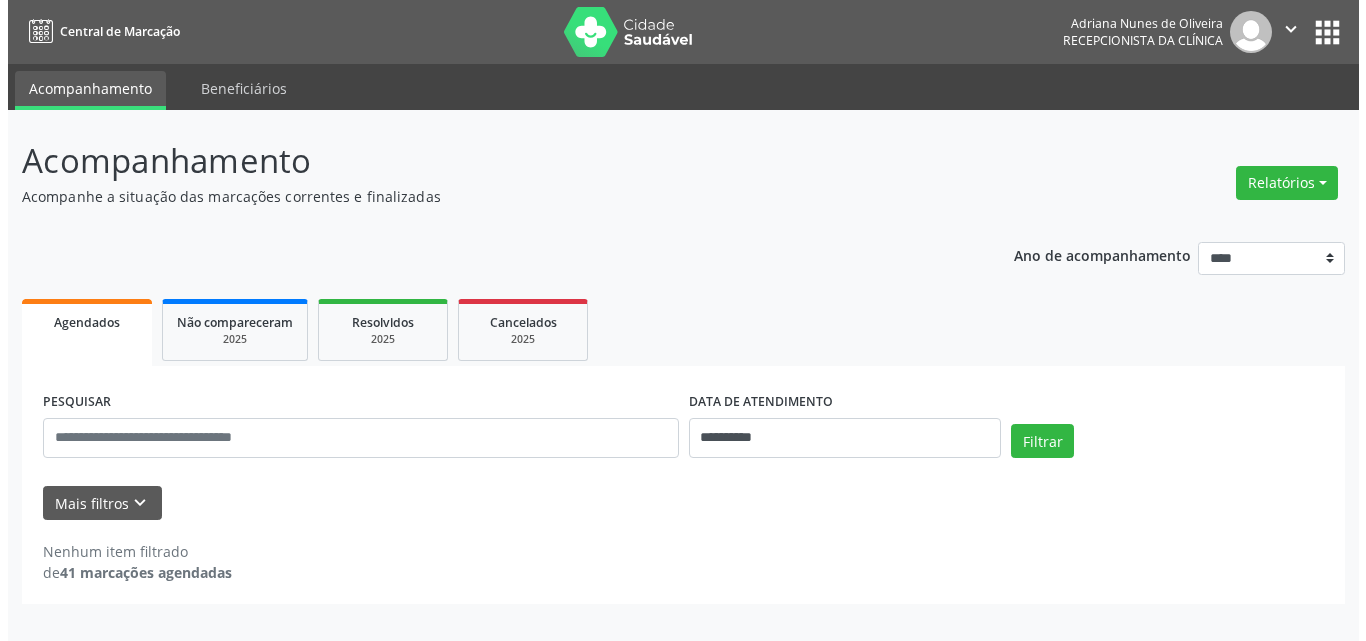 scroll, scrollTop: 0, scrollLeft: 0, axis: both 